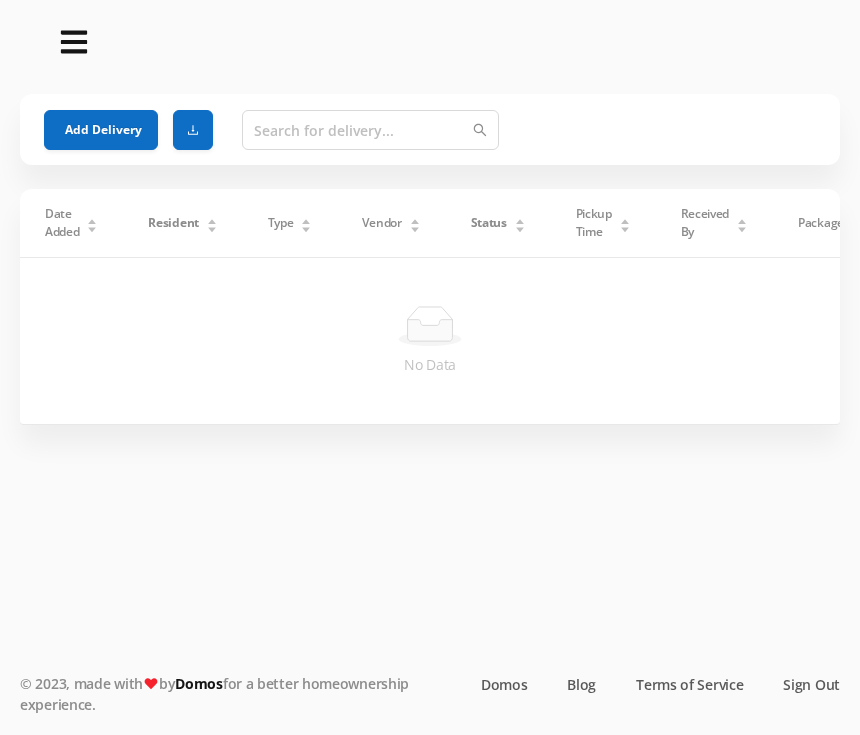 scroll, scrollTop: 0, scrollLeft: 0, axis: both 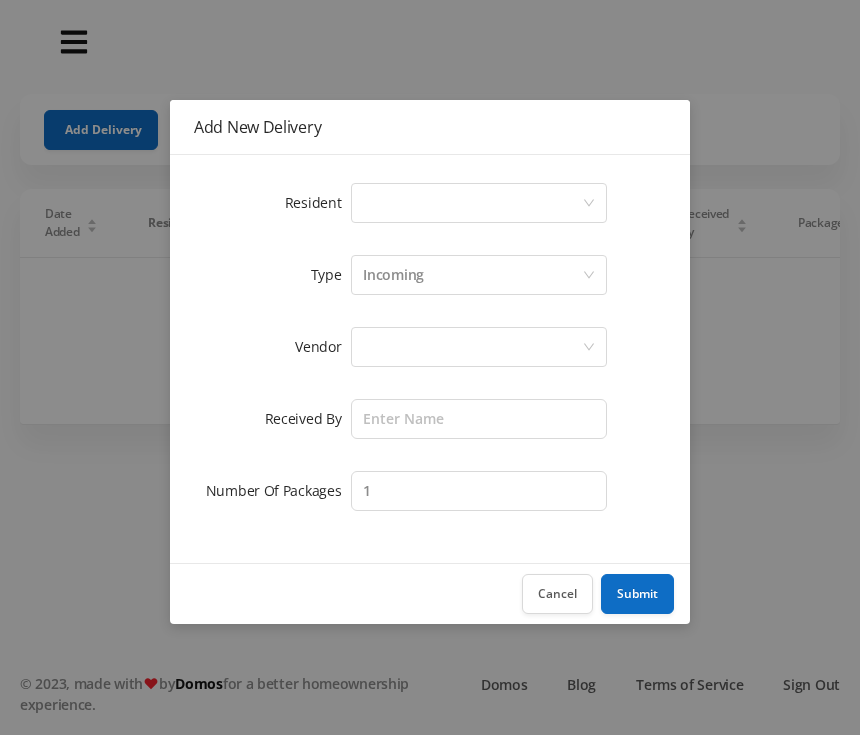 click on "Select a person" at bounding box center [472, 203] 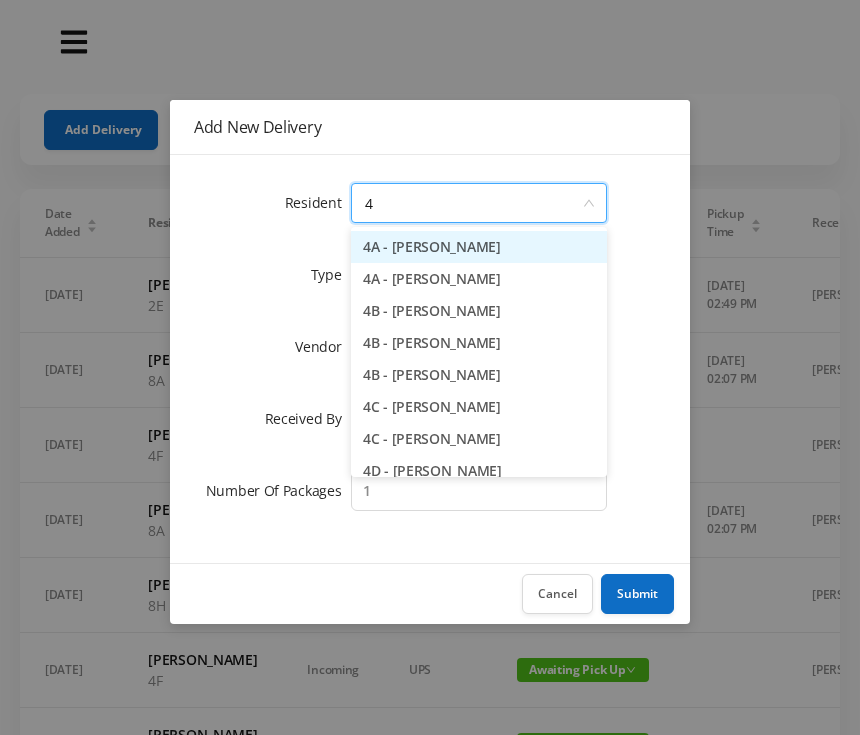 type on "4j" 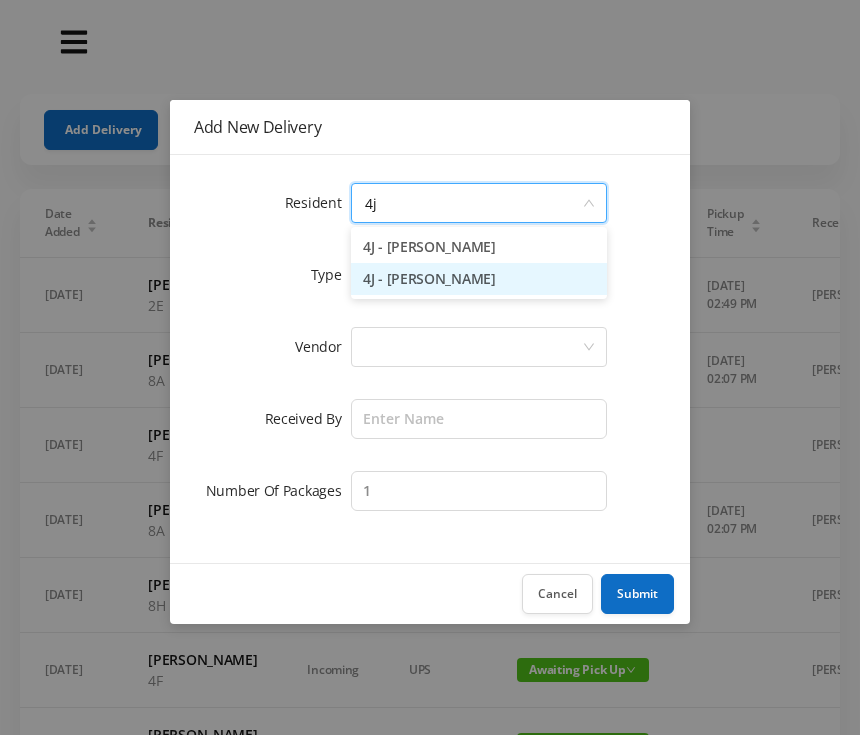 click on "4J - [PERSON_NAME]" at bounding box center [479, 279] 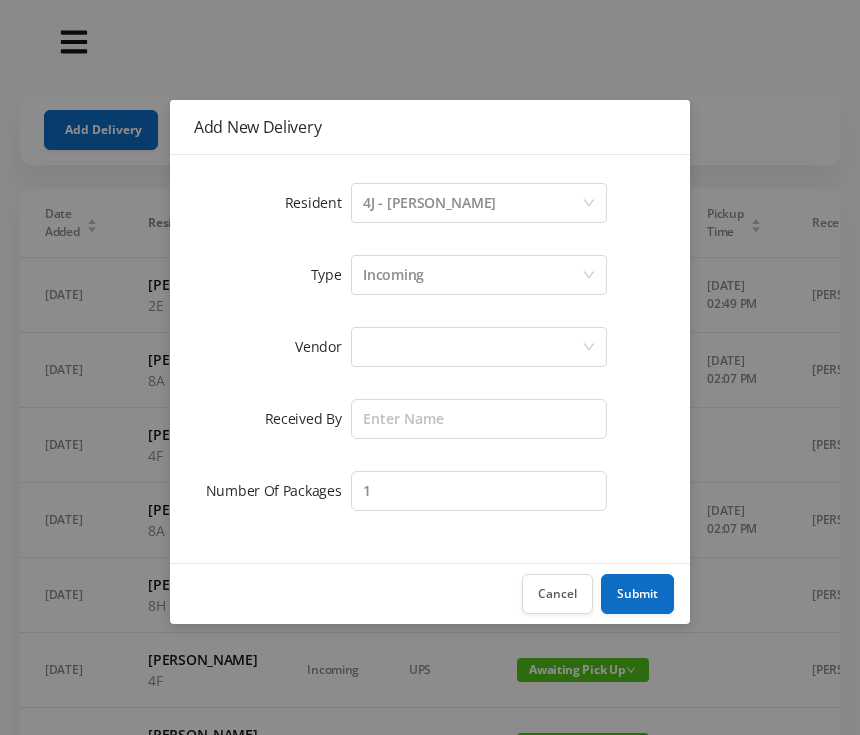 click at bounding box center (472, 347) 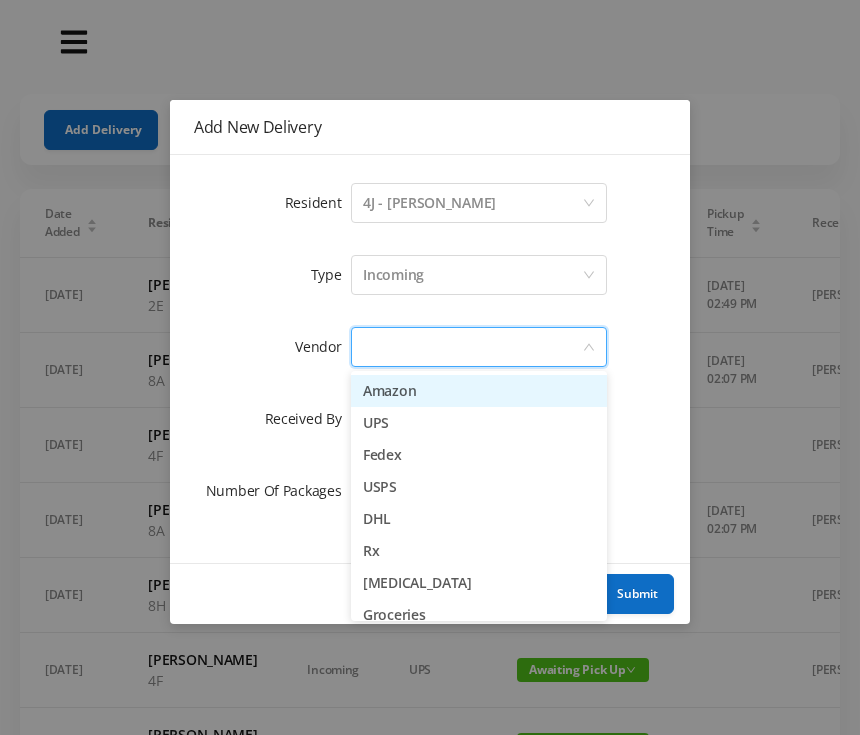 click on "Amazon" at bounding box center (479, 391) 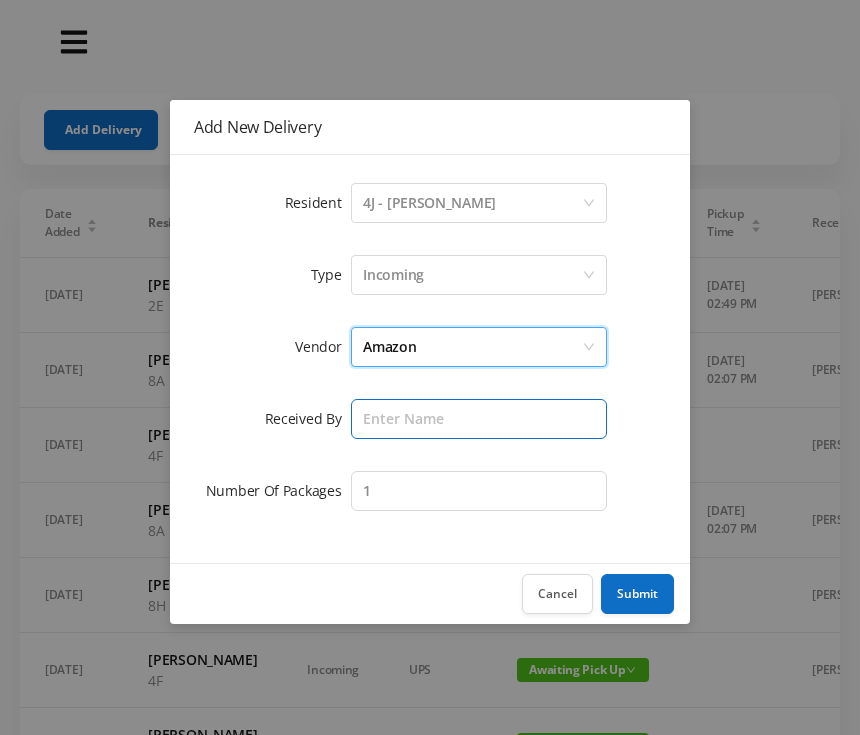 click at bounding box center (479, 419) 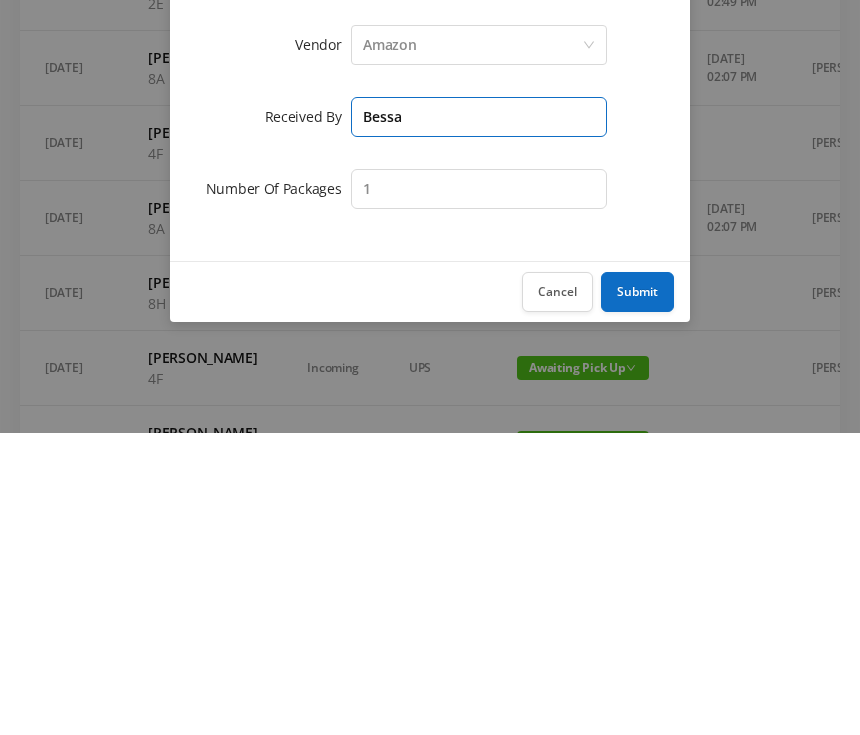 type on "Bessa" 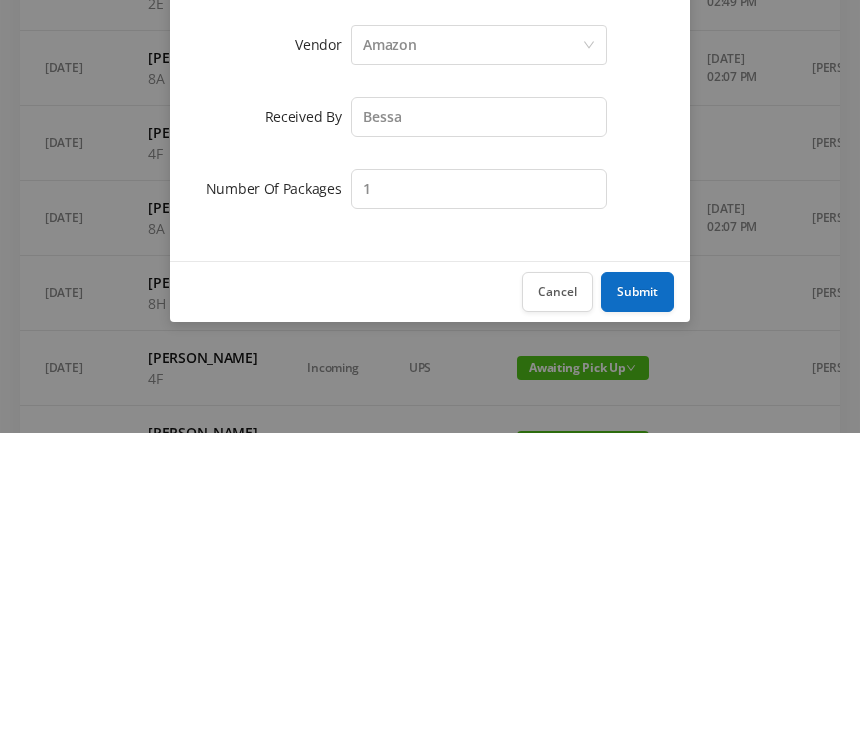 click on "Submit" at bounding box center (637, 594) 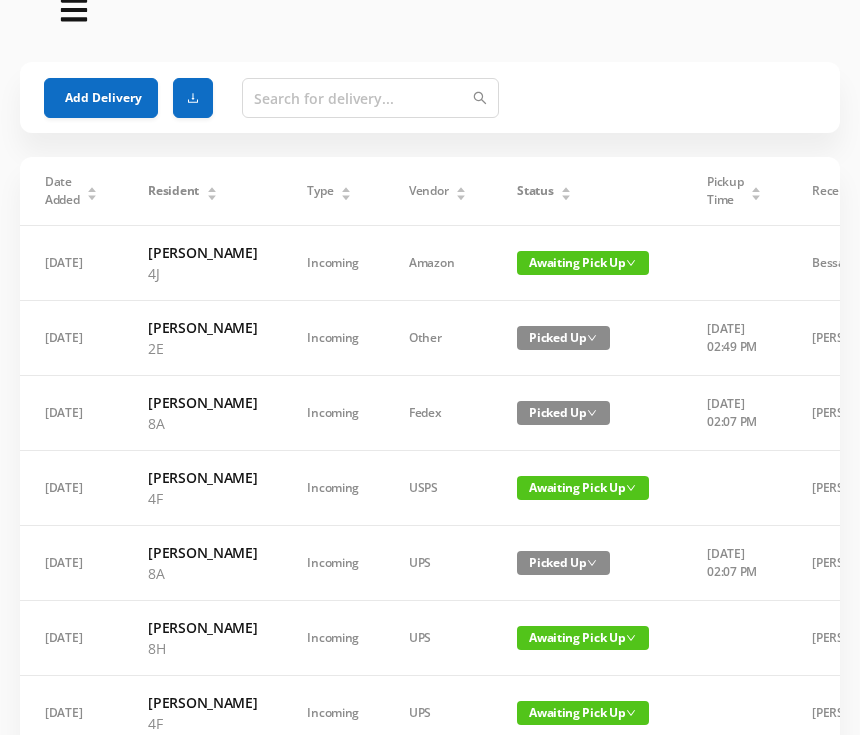 scroll, scrollTop: 0, scrollLeft: 0, axis: both 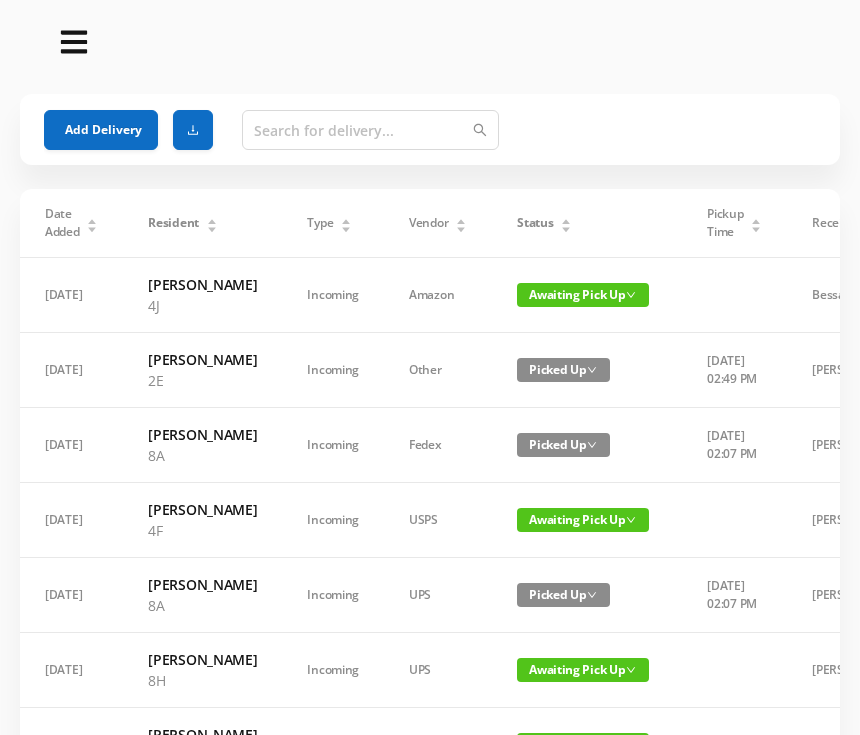 click 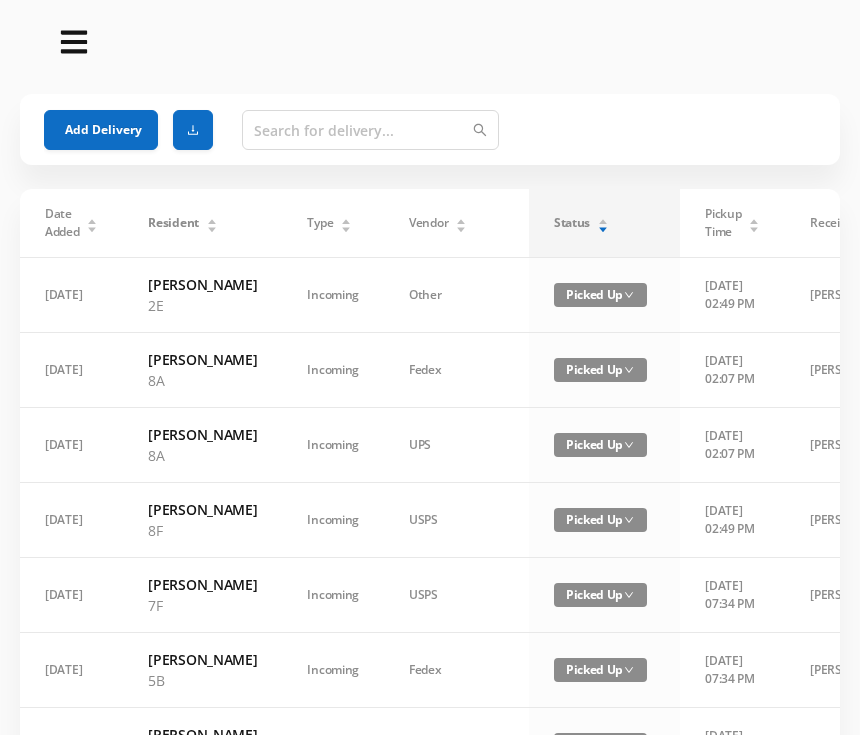 click on "Status" at bounding box center (581, 223) 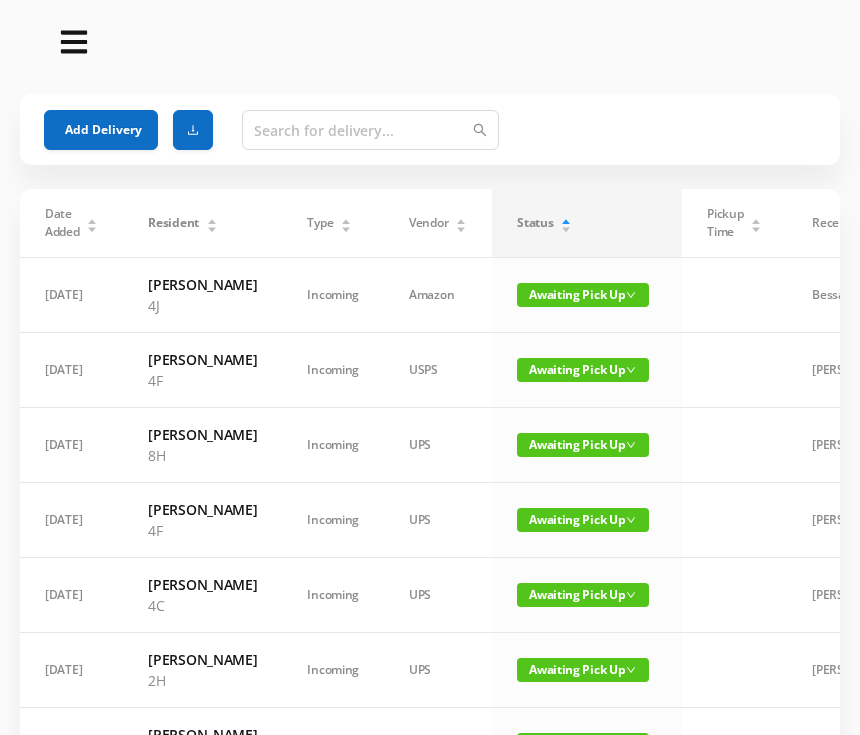 click on "Add Delivery" at bounding box center (101, 130) 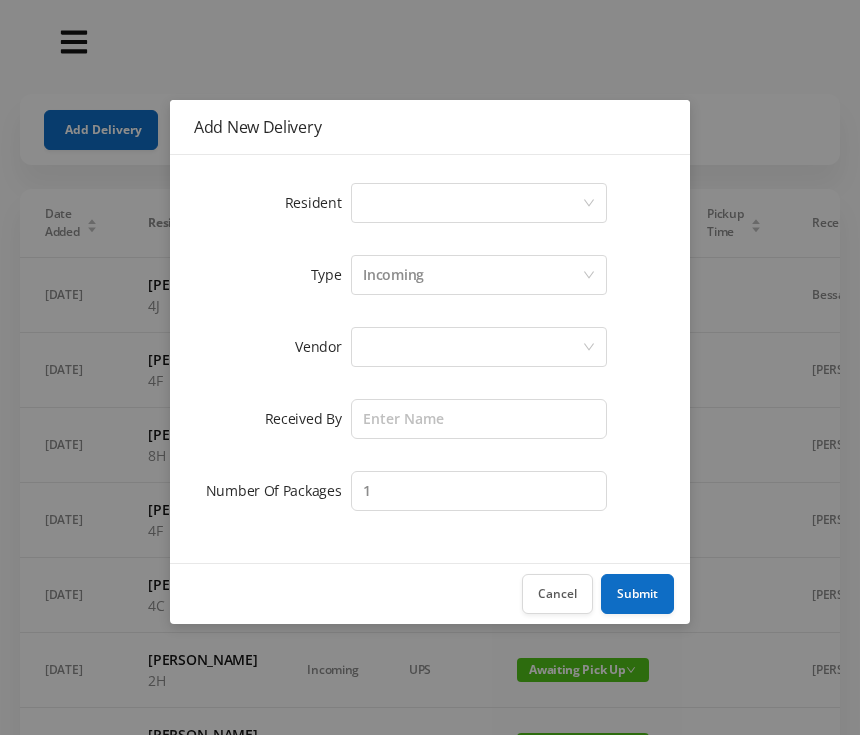 click on "Select a person" at bounding box center (472, 203) 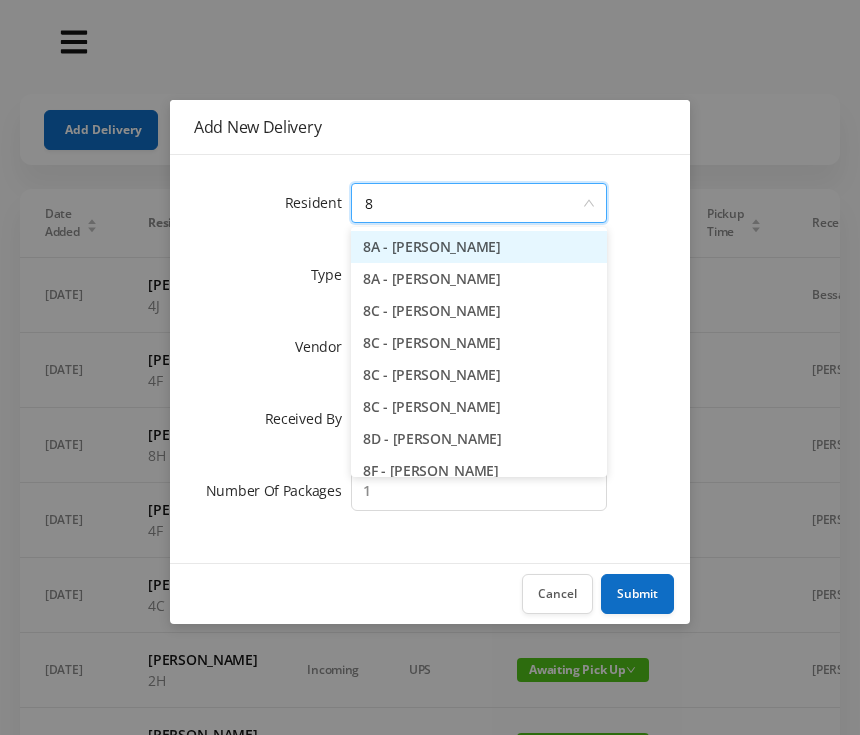 type on "8a" 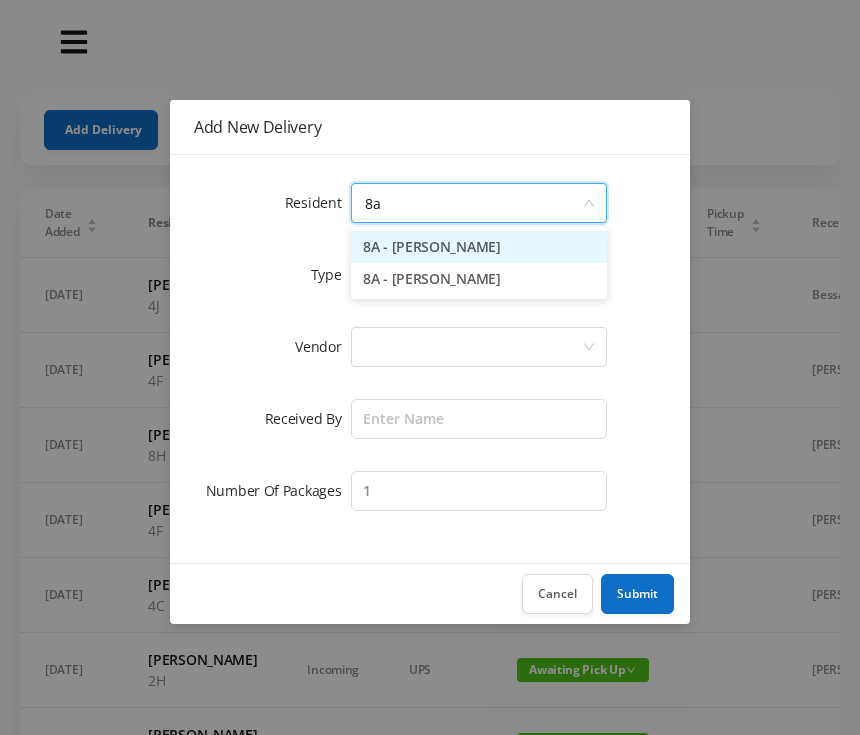 click on "8A - Rebecca Levinsky" at bounding box center [479, 247] 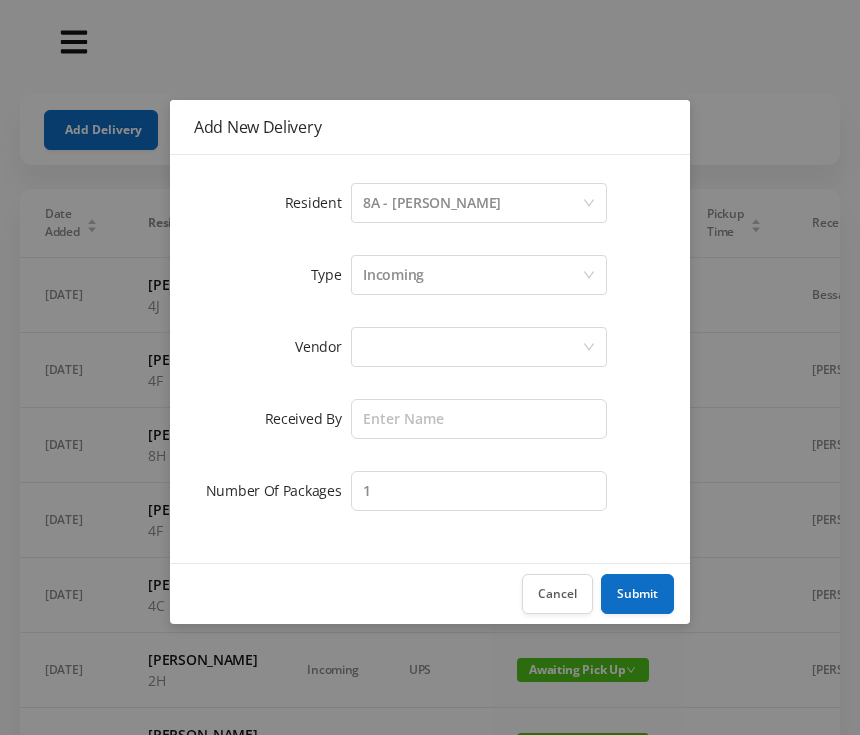 click at bounding box center [472, 347] 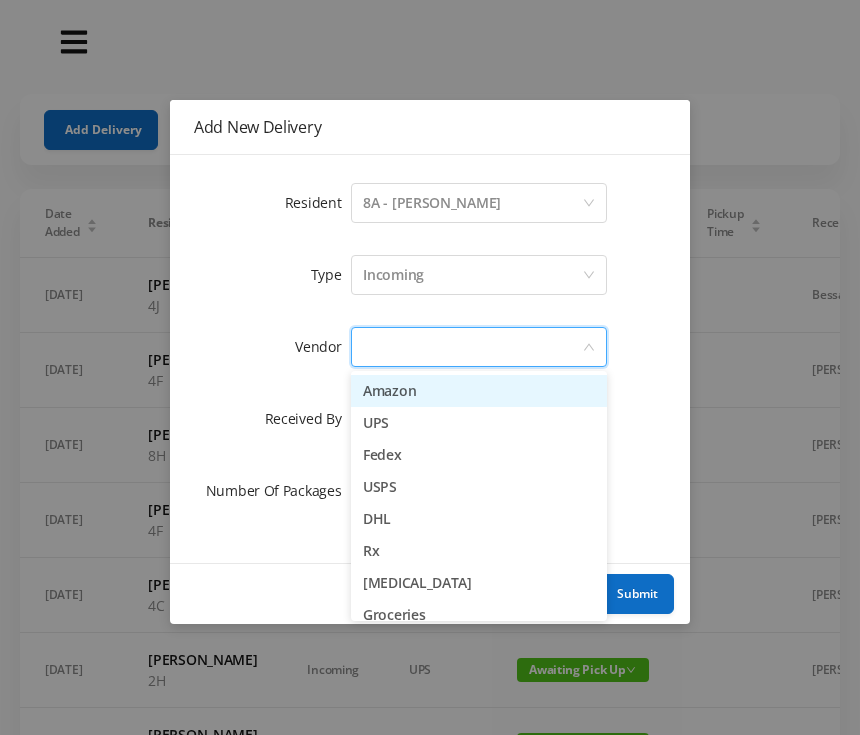 click on "Amazon" at bounding box center (479, 391) 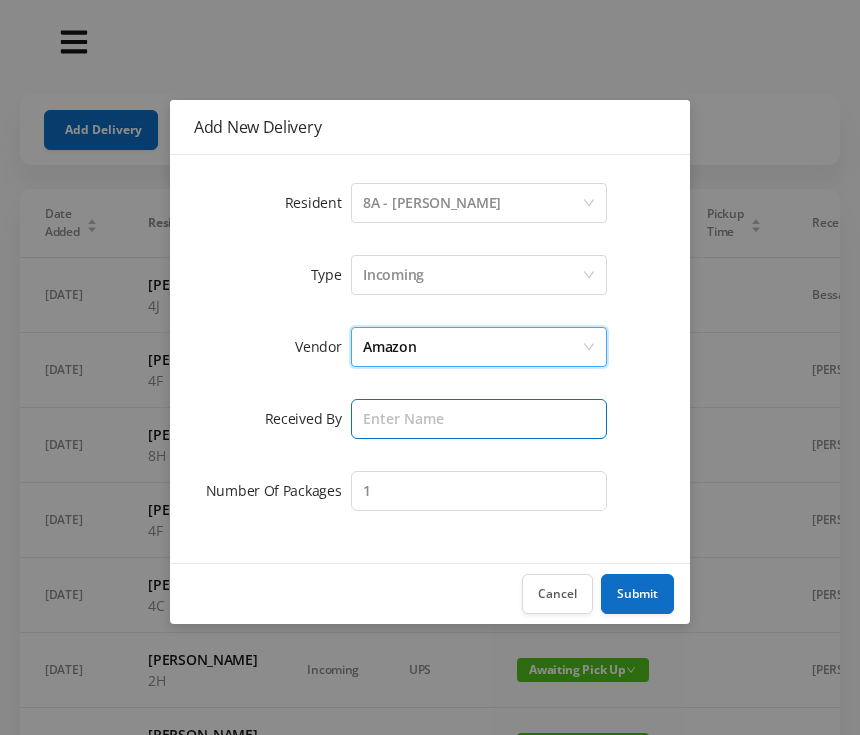 click at bounding box center (479, 419) 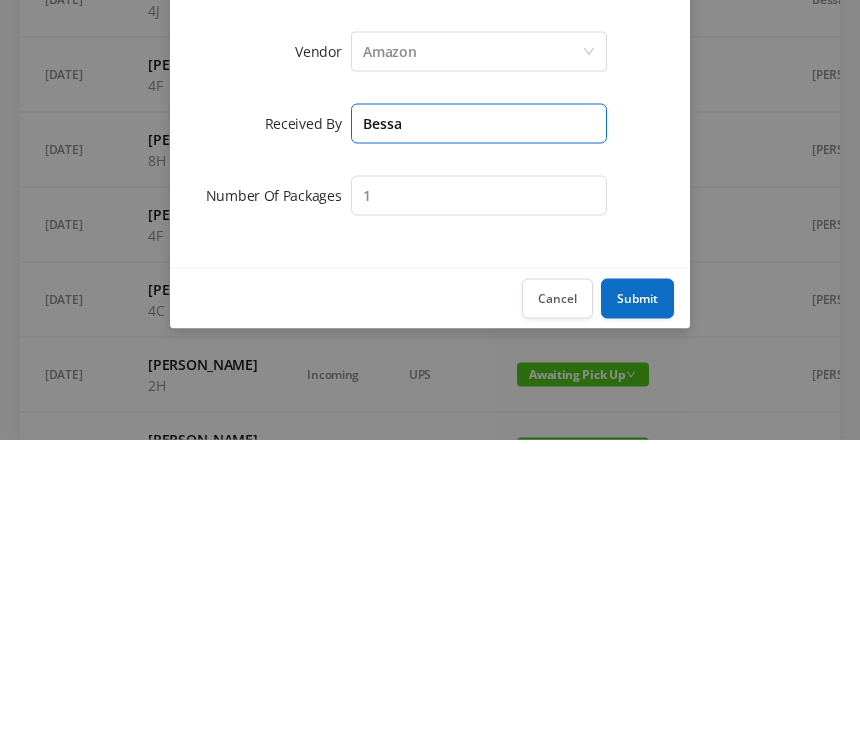 type on "Bessa" 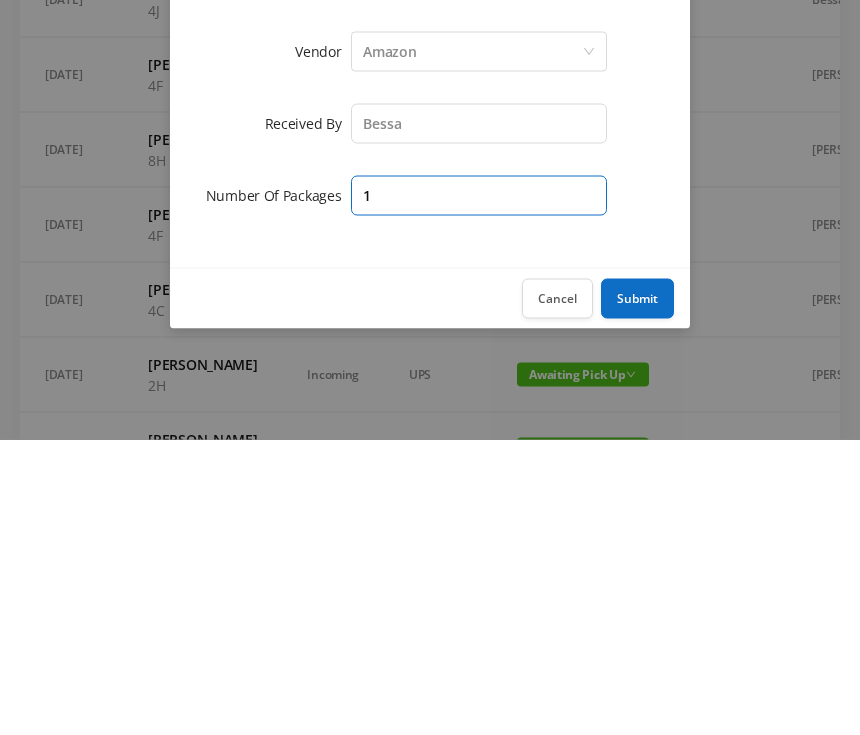 click on "1" at bounding box center (479, 491) 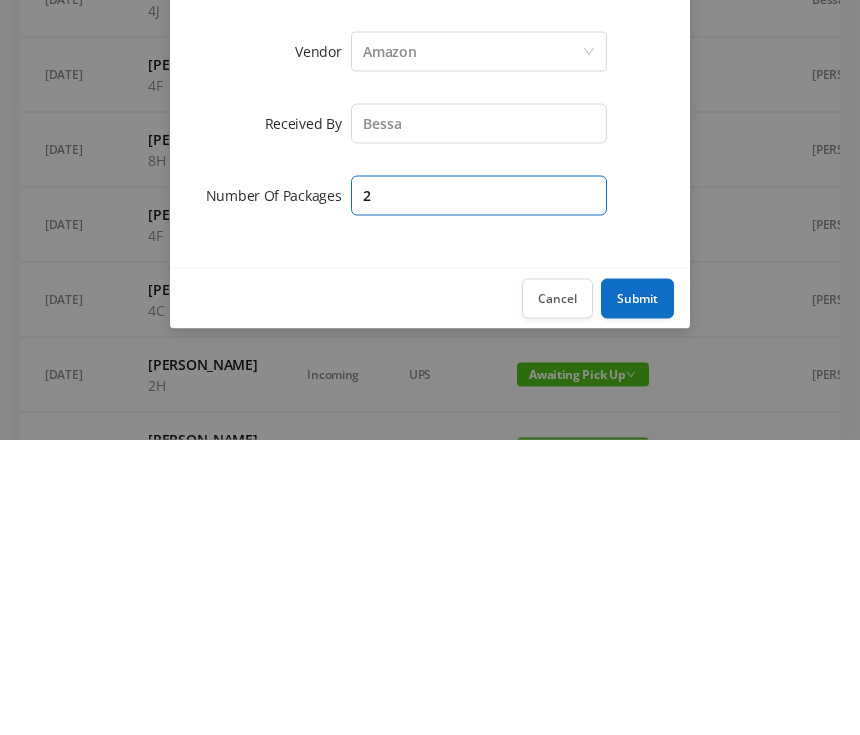 type on "2" 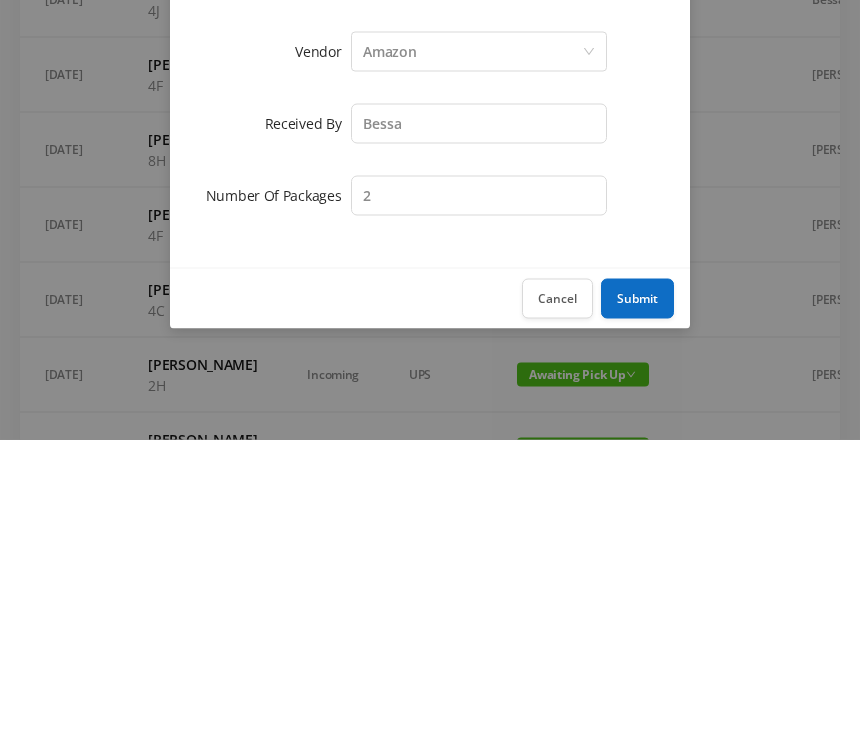 click on "Submit" at bounding box center (637, 594) 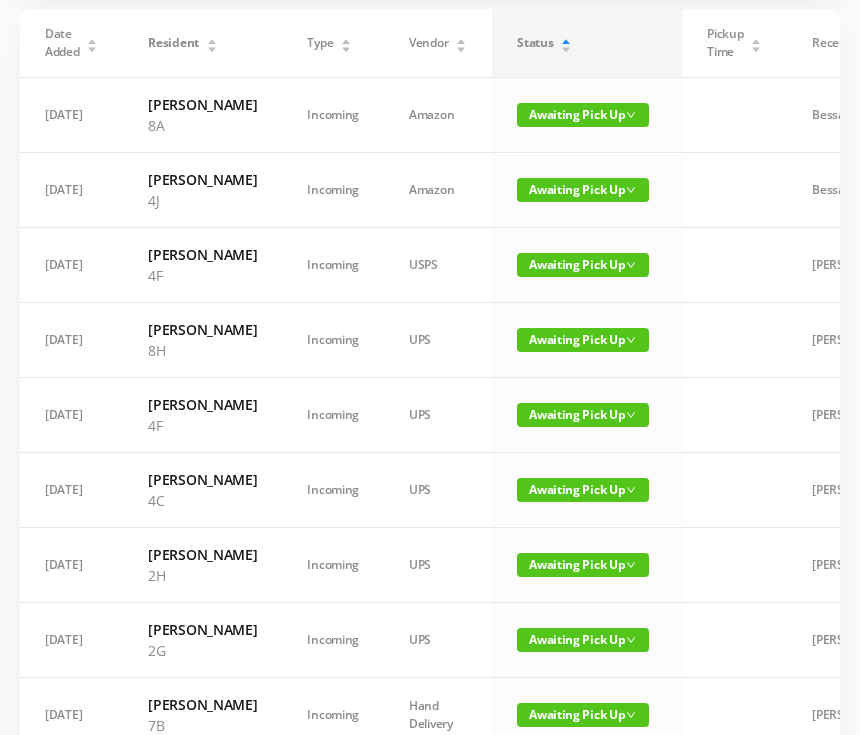 scroll, scrollTop: 0, scrollLeft: 0, axis: both 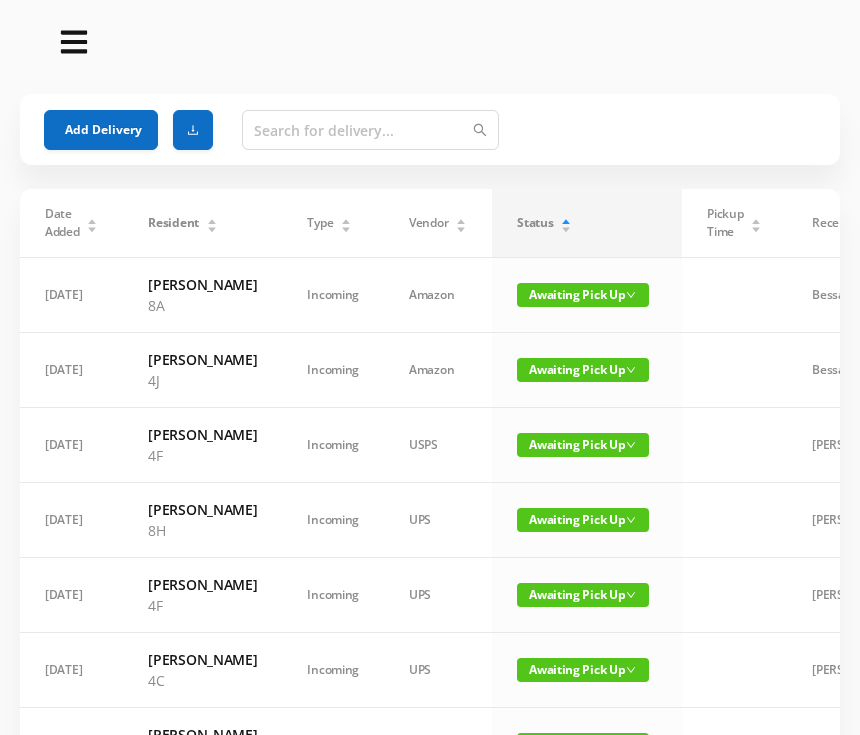 click on "Add Delivery" at bounding box center [101, 130] 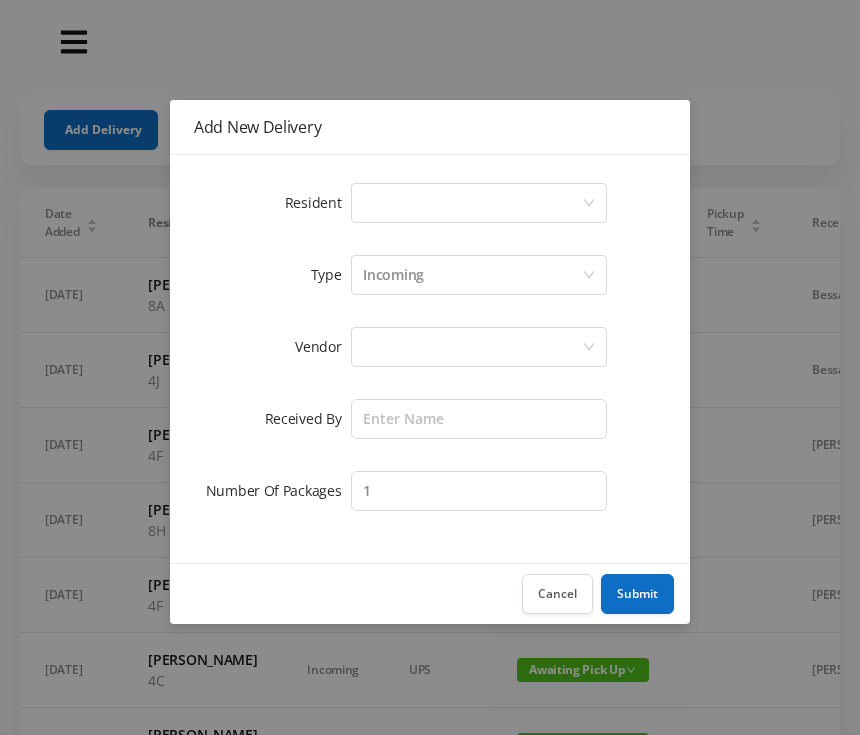 click on "Select a person" at bounding box center (472, 203) 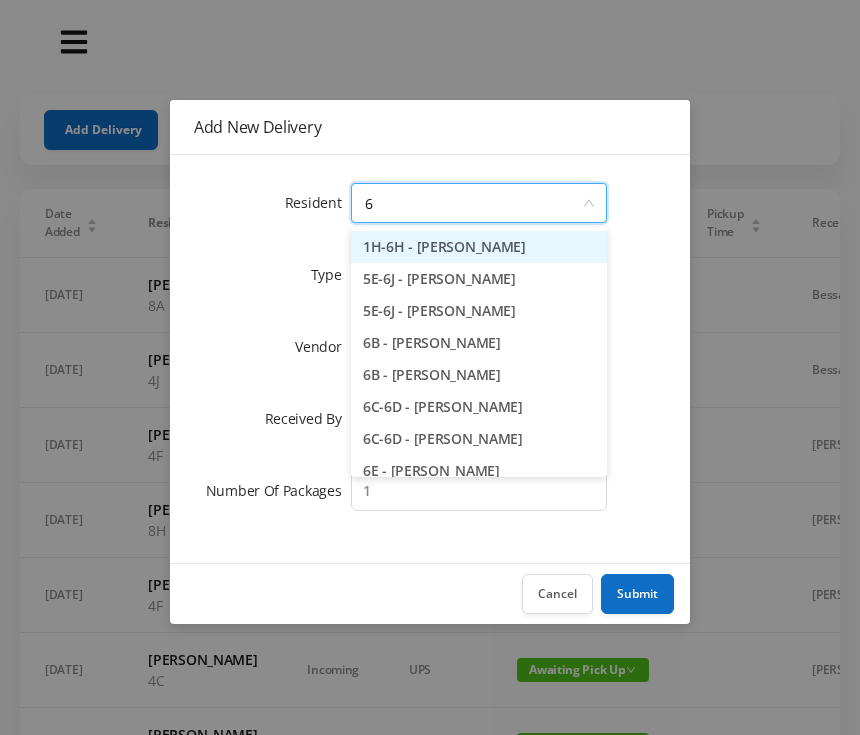 type on "6h" 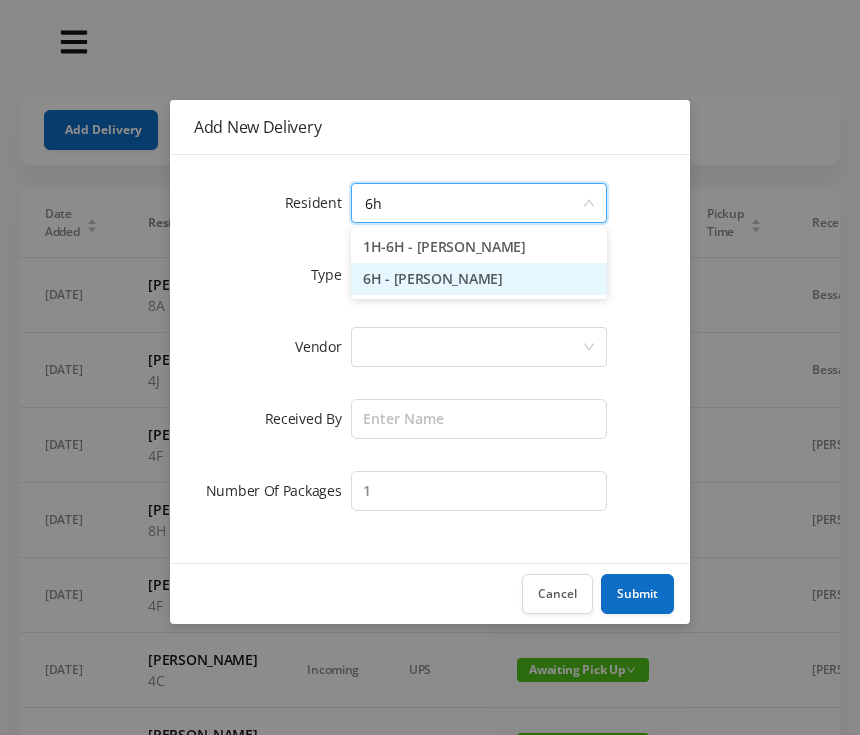 click on "6H - Diandra D'Achille" at bounding box center [479, 279] 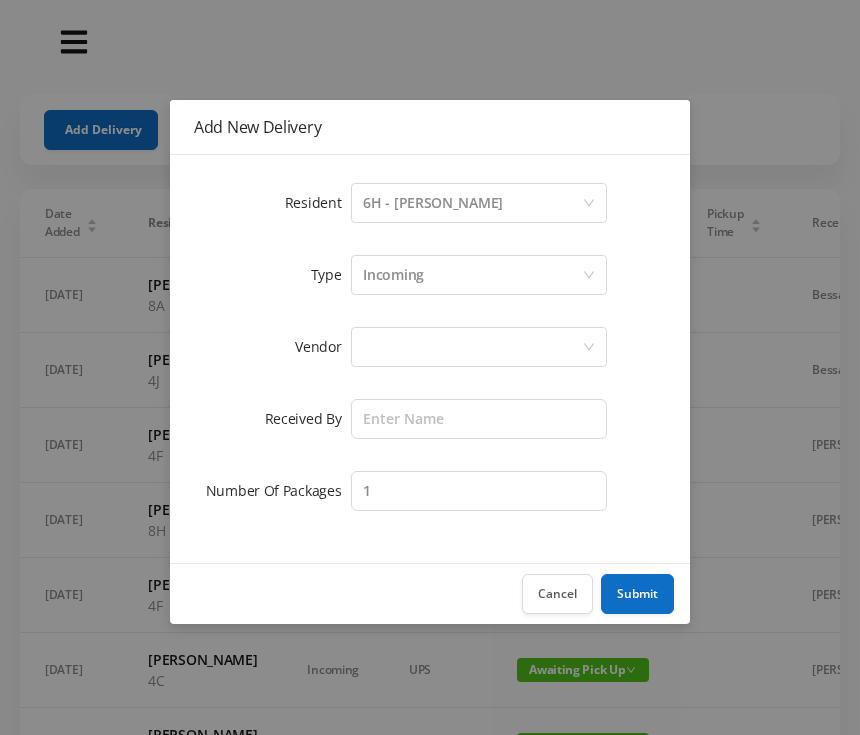click at bounding box center [472, 347] 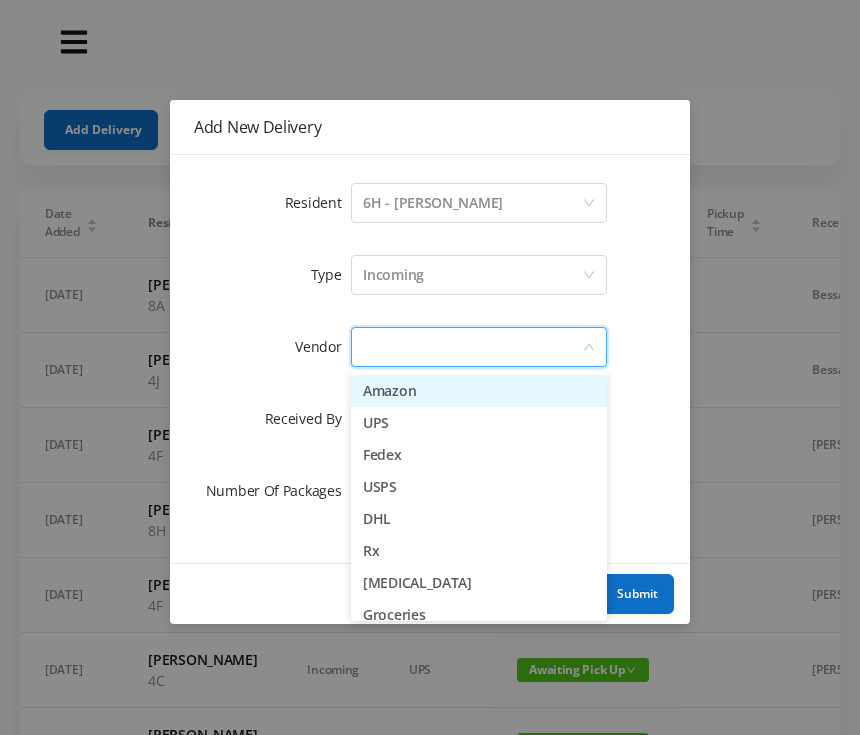 click on "Amazon" at bounding box center [479, 391] 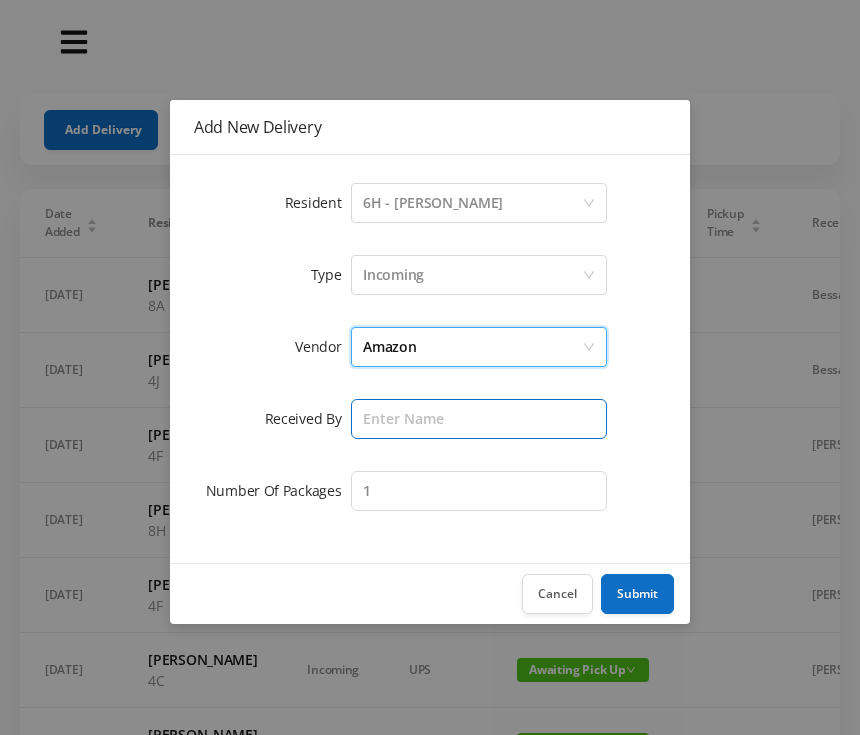 click at bounding box center [479, 419] 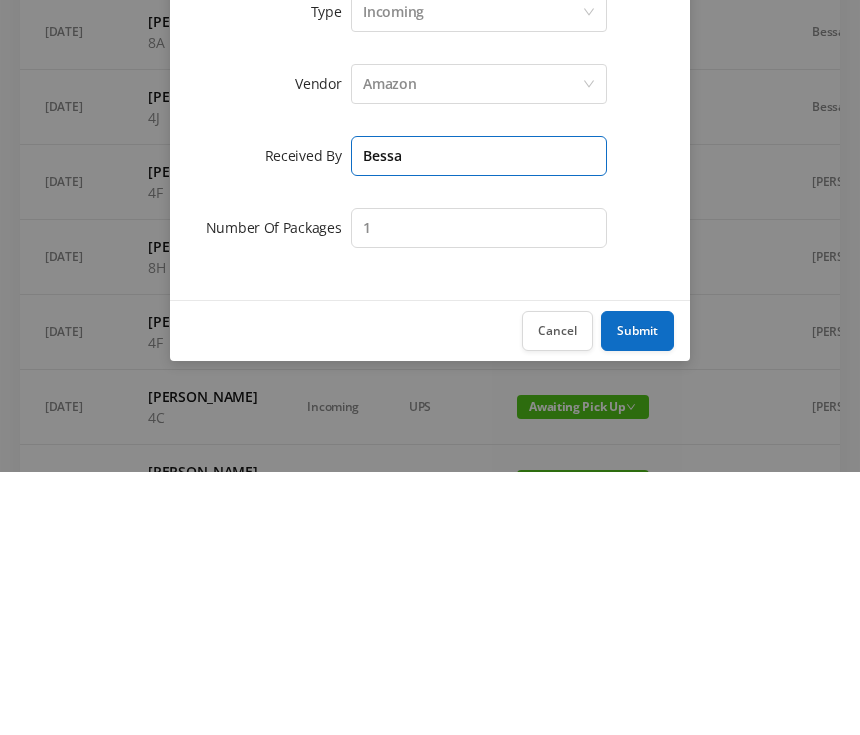 type on "Bessa" 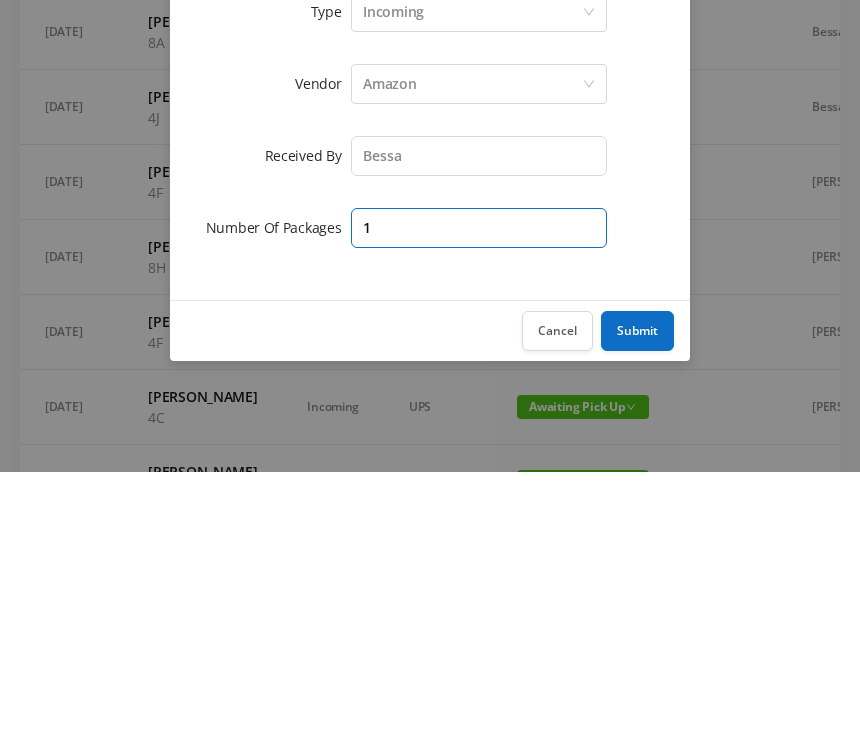 click on "1" at bounding box center (479, 491) 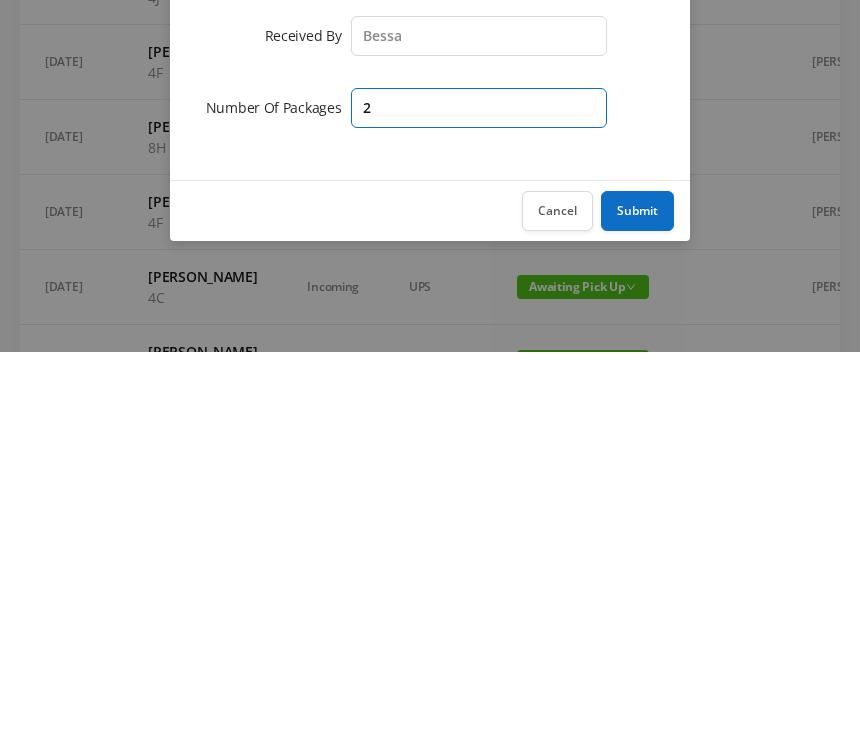 type on "2" 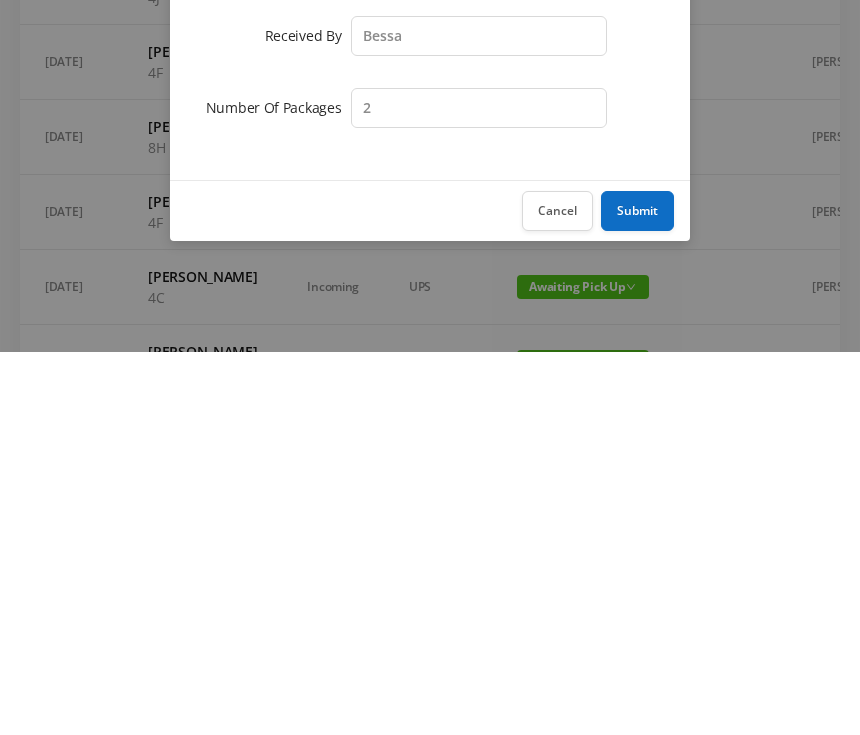 click on "Submit" at bounding box center [637, 594] 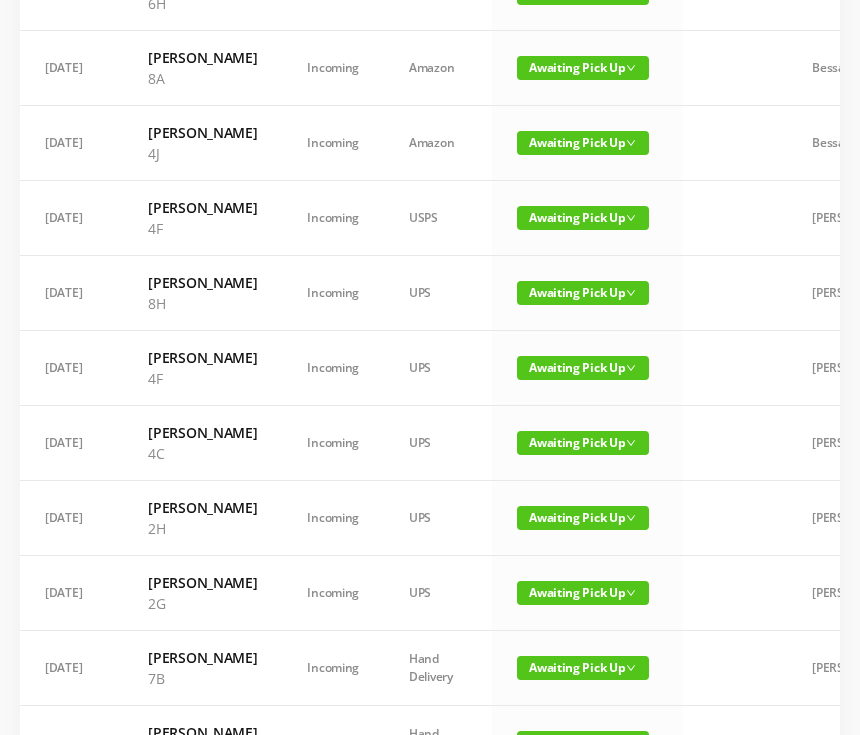 scroll, scrollTop: 0, scrollLeft: 0, axis: both 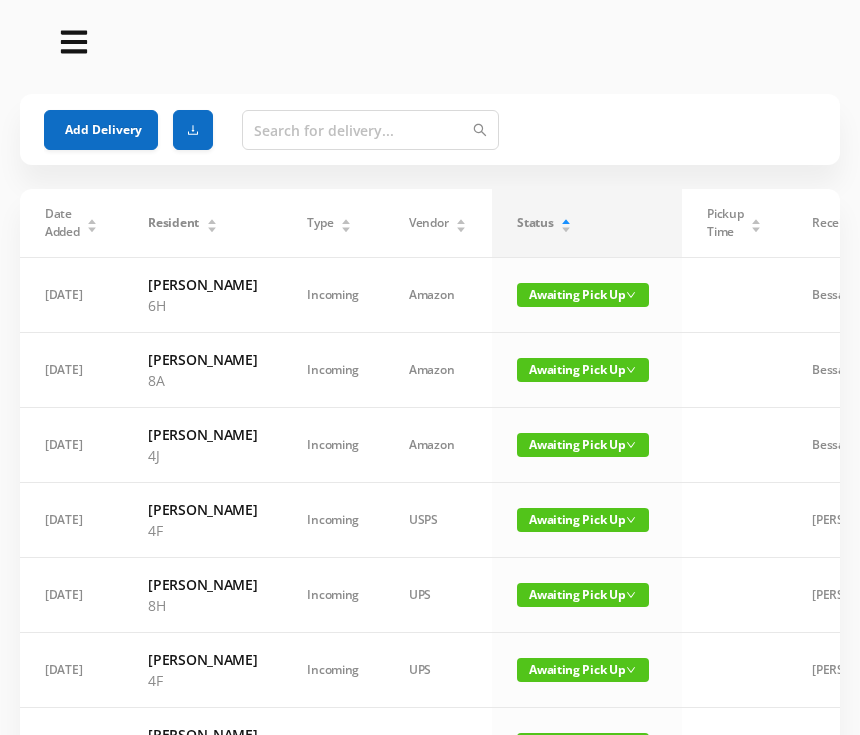 click on "Add Delivery" at bounding box center (101, 130) 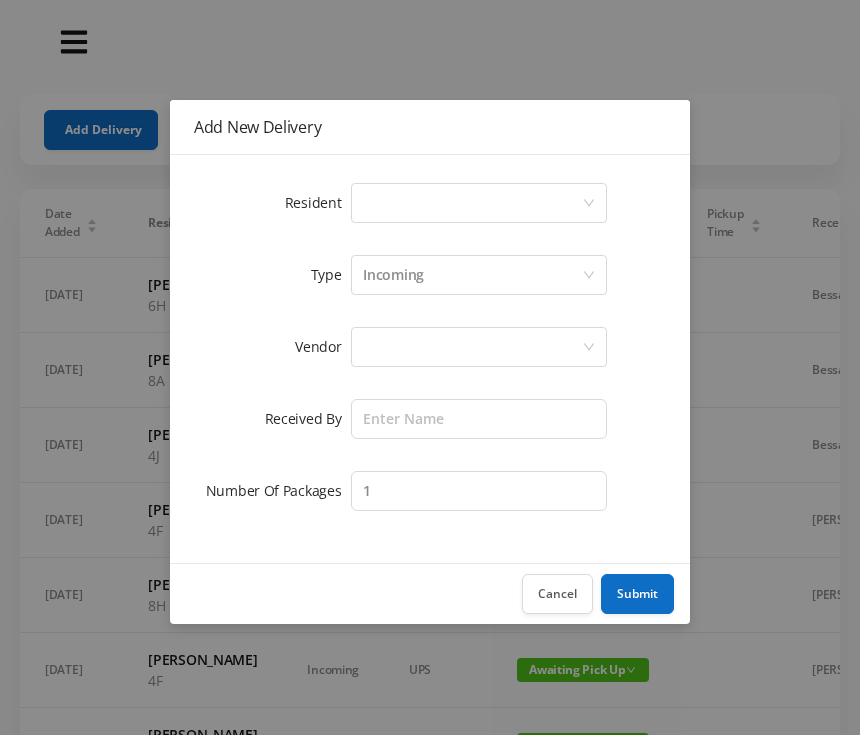 click on "Select a person" at bounding box center (472, 203) 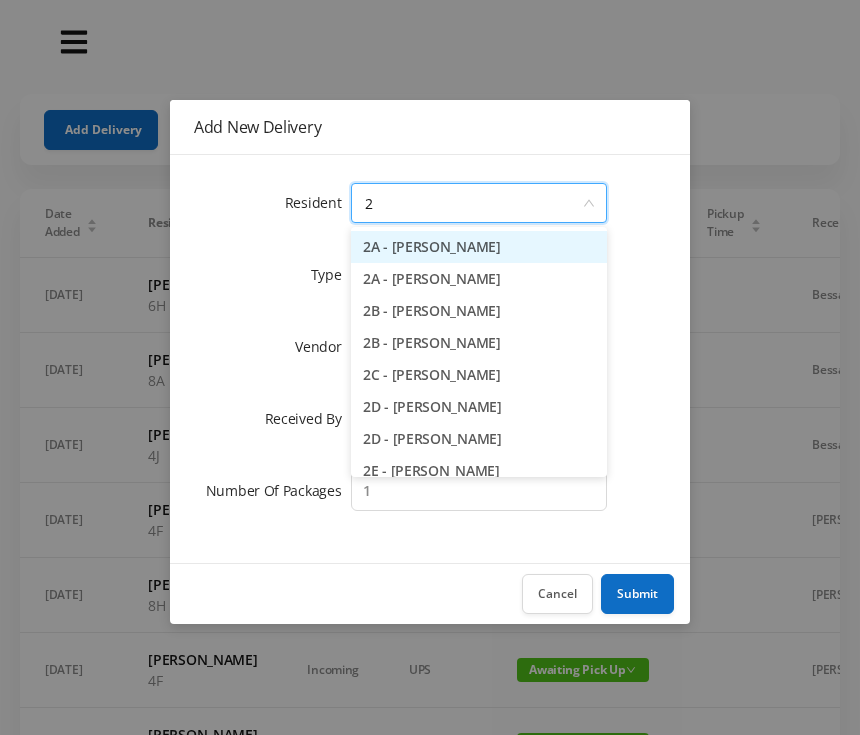 type on "2g" 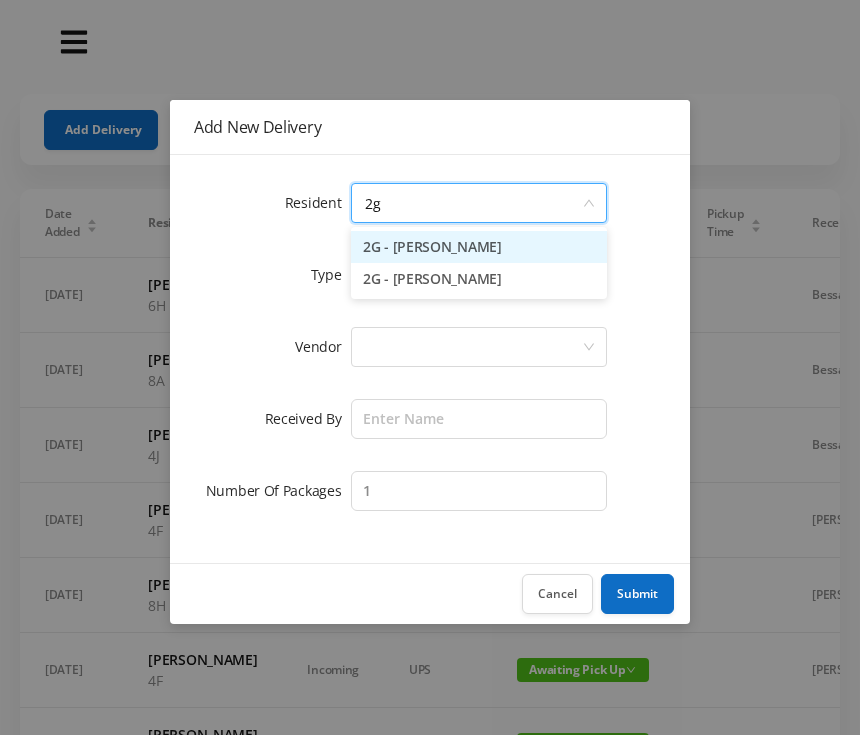 click on "2G - Rose M Kory" at bounding box center [479, 247] 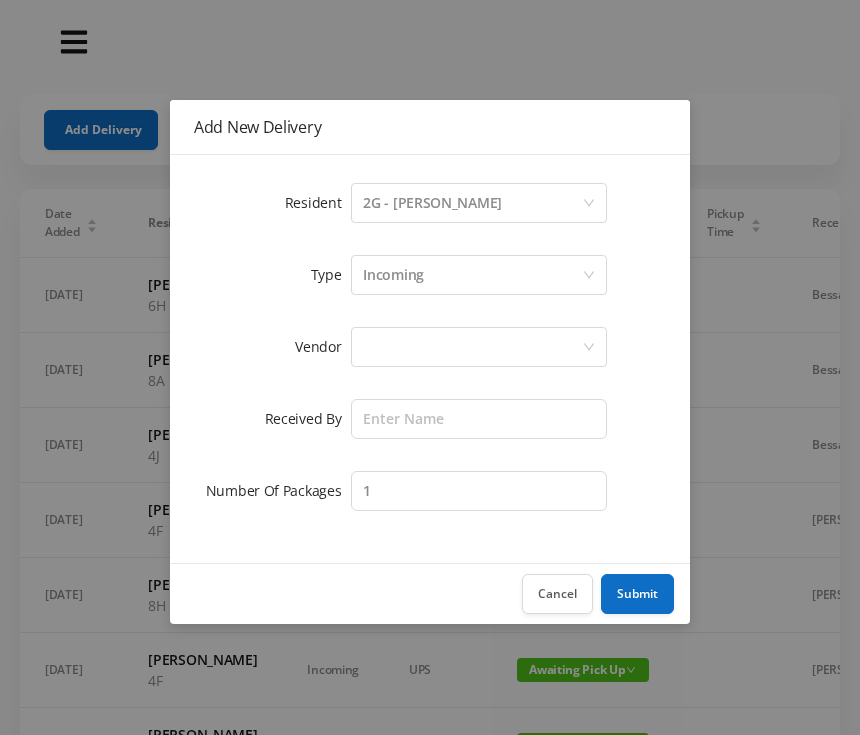 click at bounding box center [472, 347] 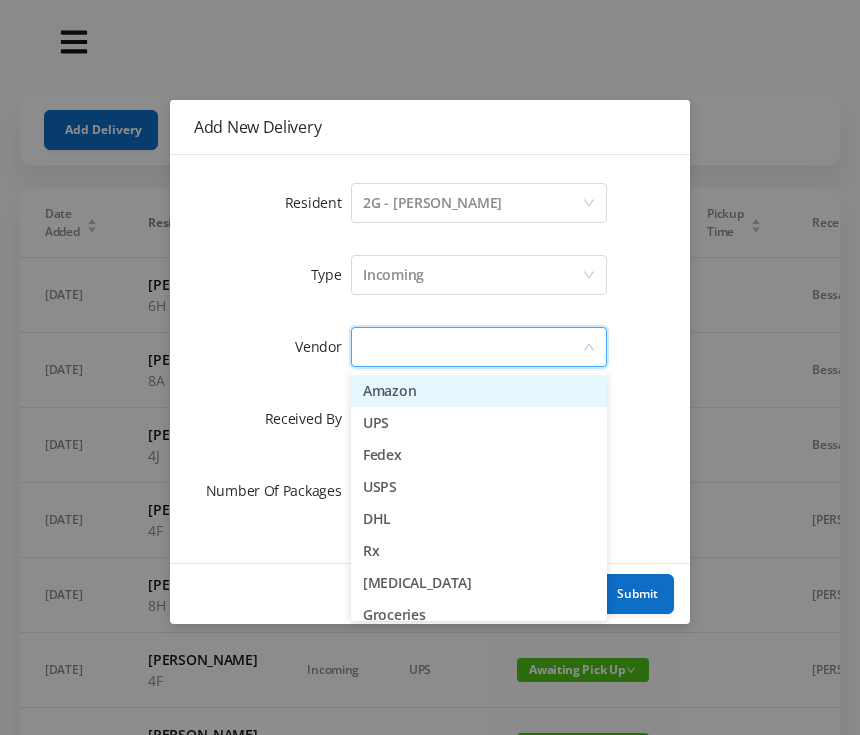 click on "Amazon" at bounding box center [479, 391] 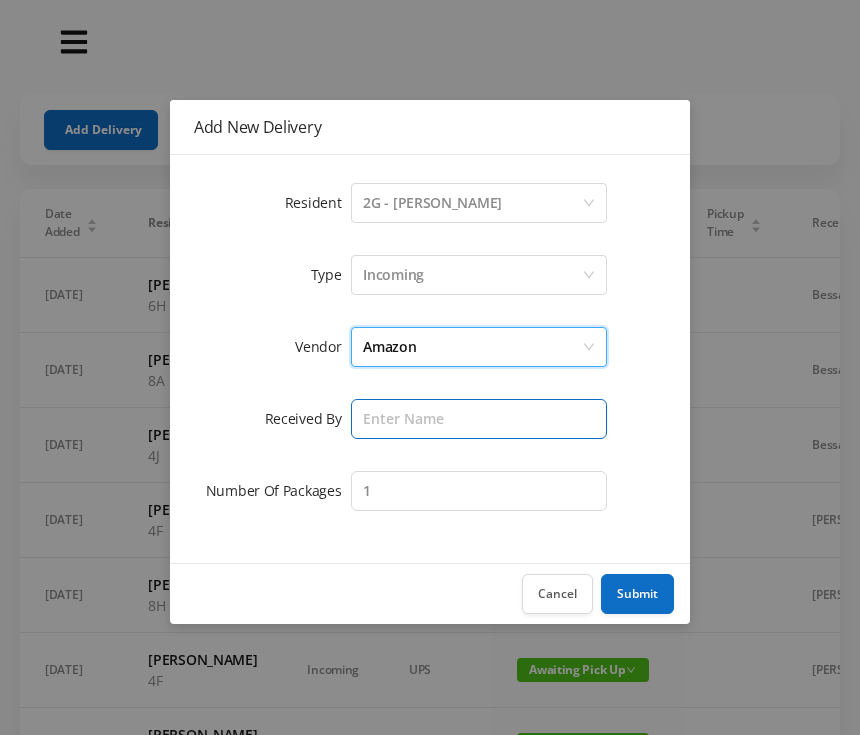 click at bounding box center [479, 419] 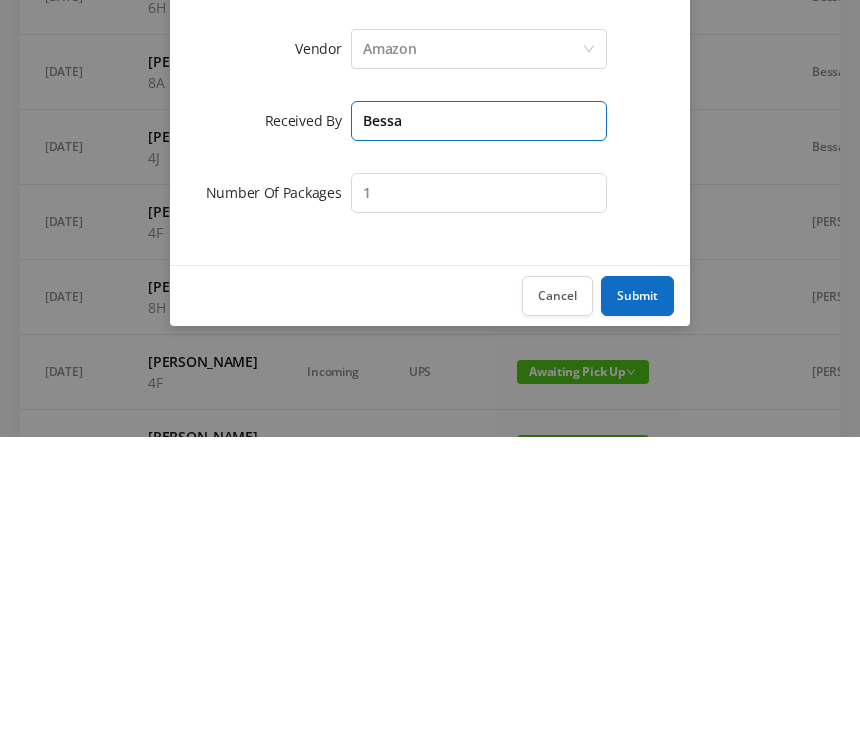 type on "Bessa" 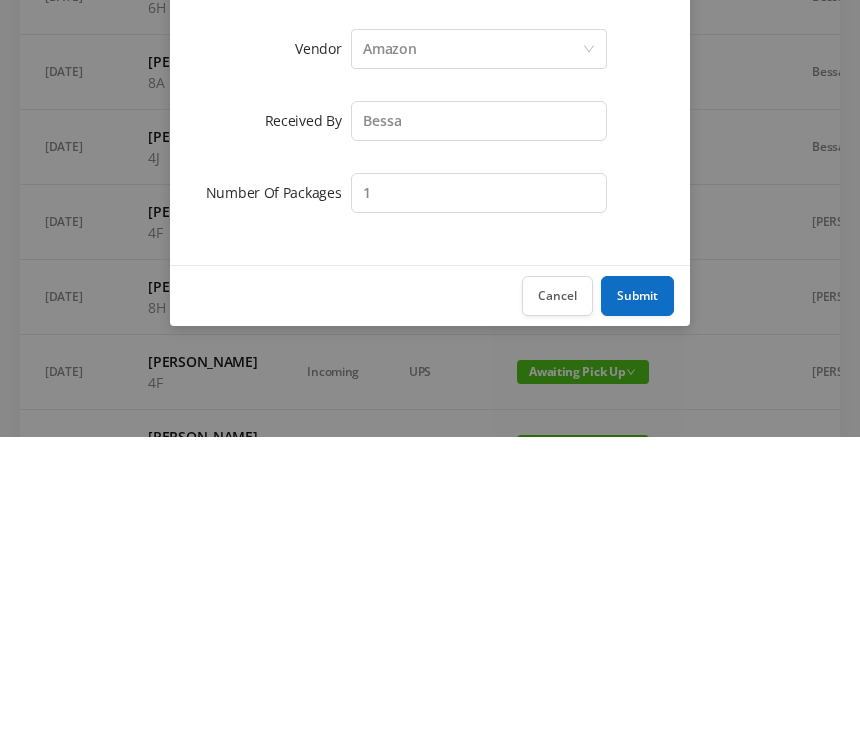 click on "Submit" at bounding box center (637, 594) 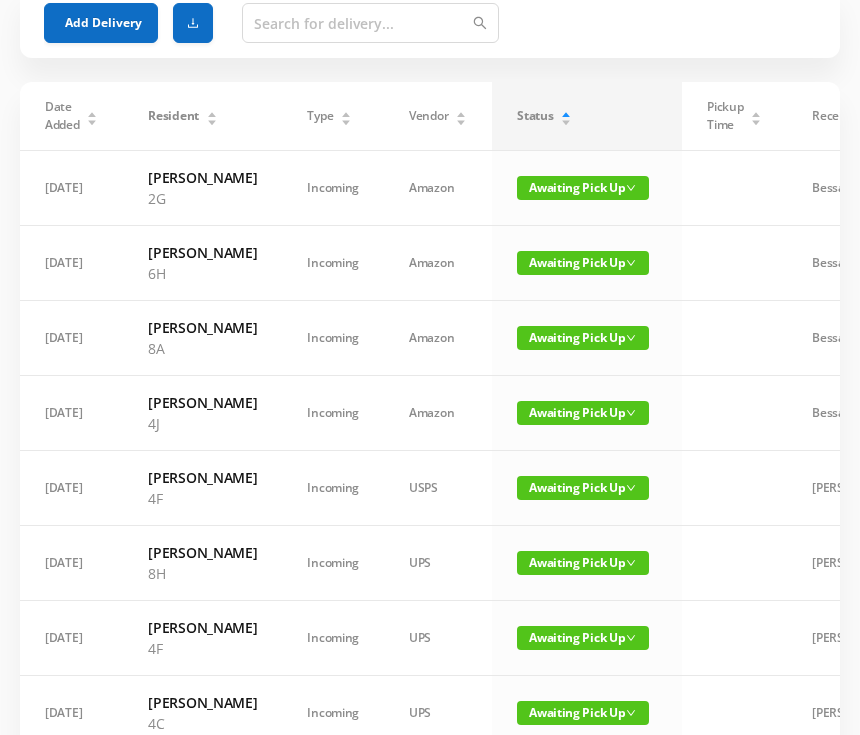 scroll, scrollTop: 0, scrollLeft: 0, axis: both 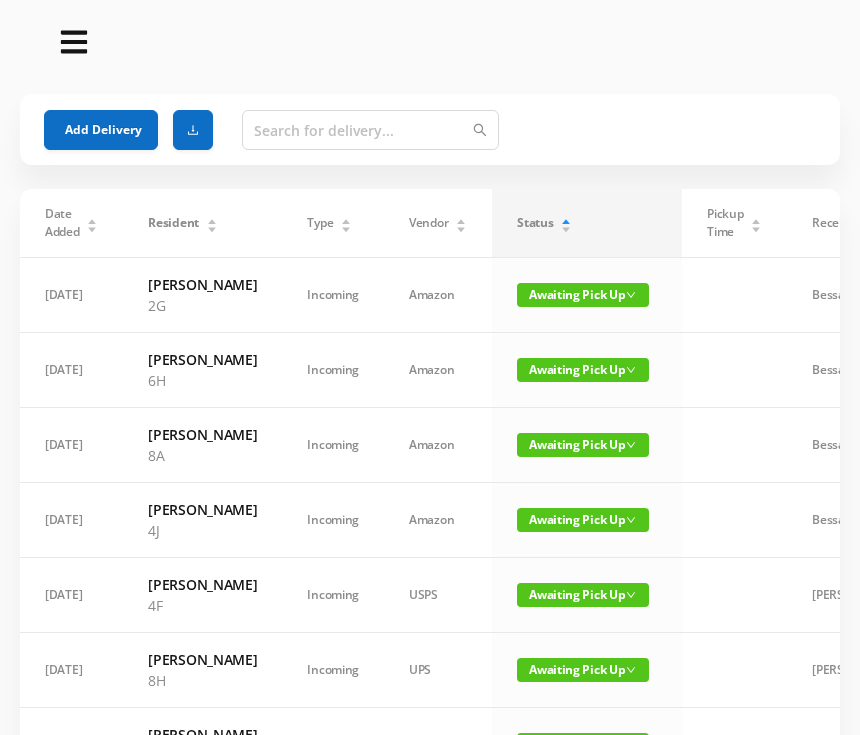 click on "Add Delivery" at bounding box center (101, 130) 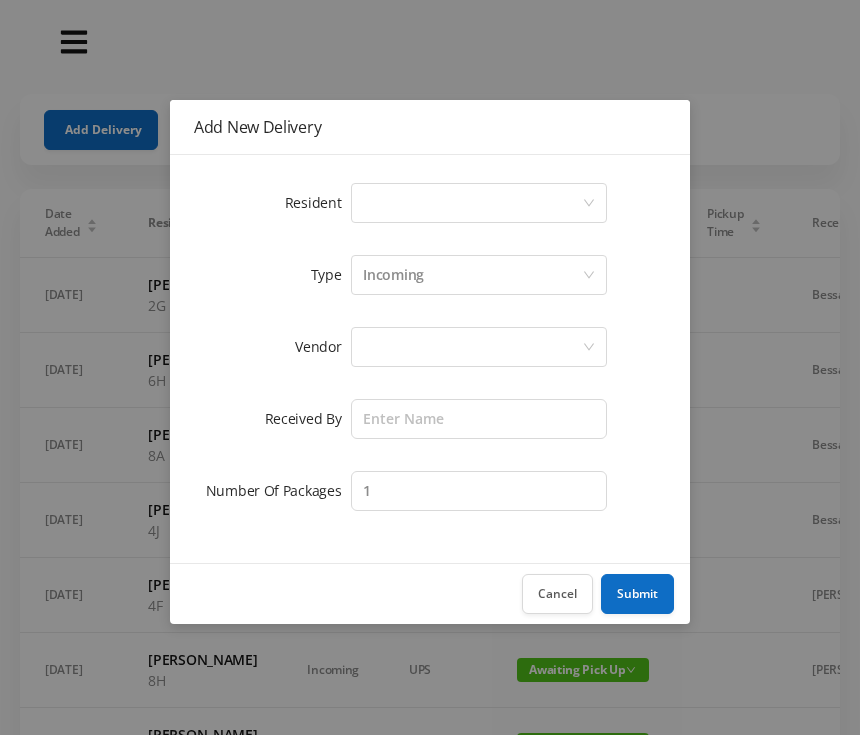 click on "Select a person" at bounding box center (472, 203) 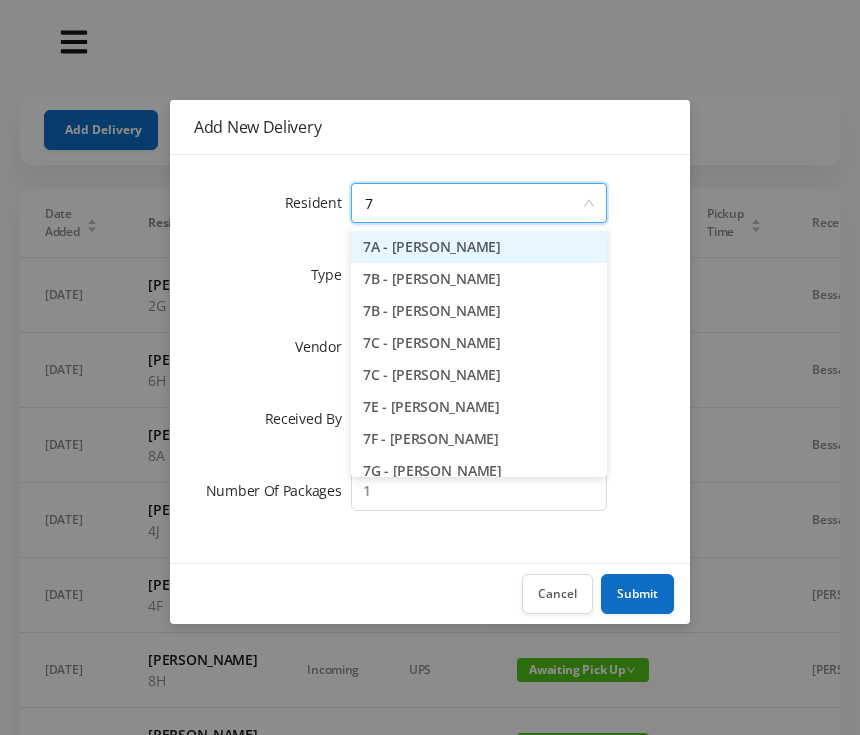 type on "7c" 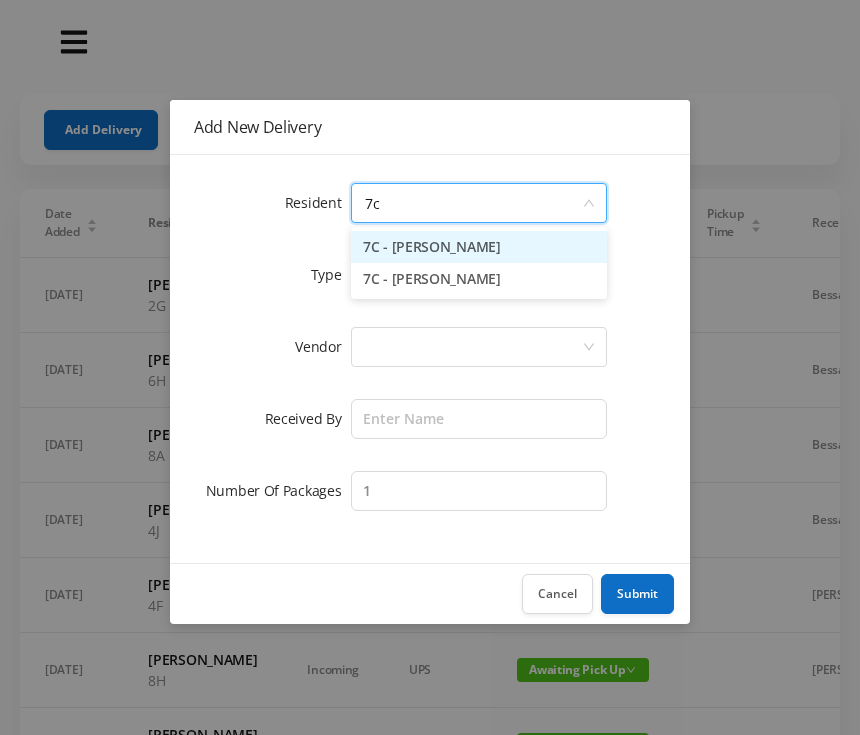 click on "7C - Susan Ellison" at bounding box center (479, 247) 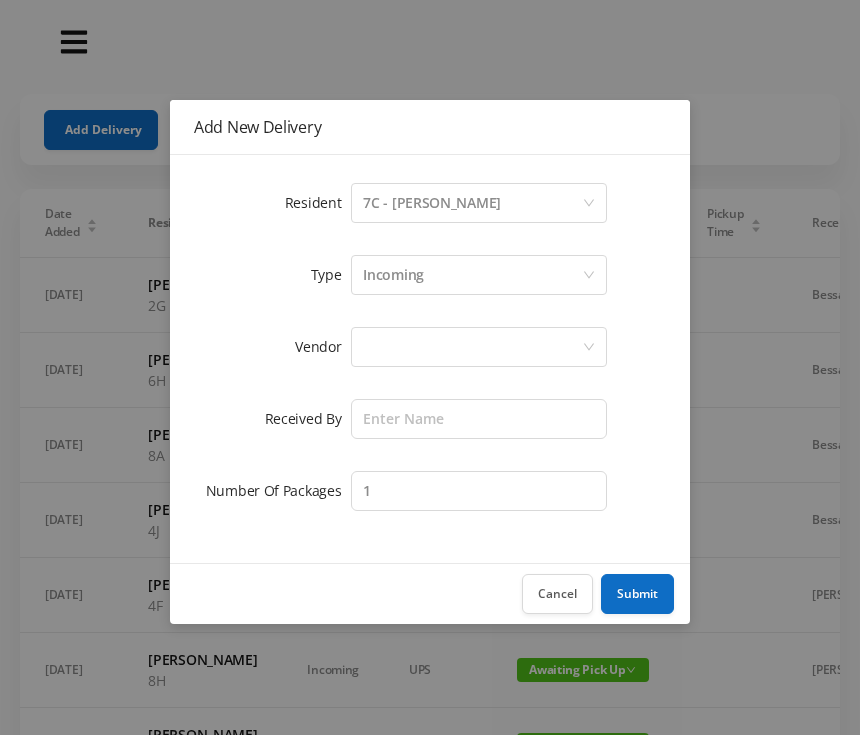 click at bounding box center [472, 347] 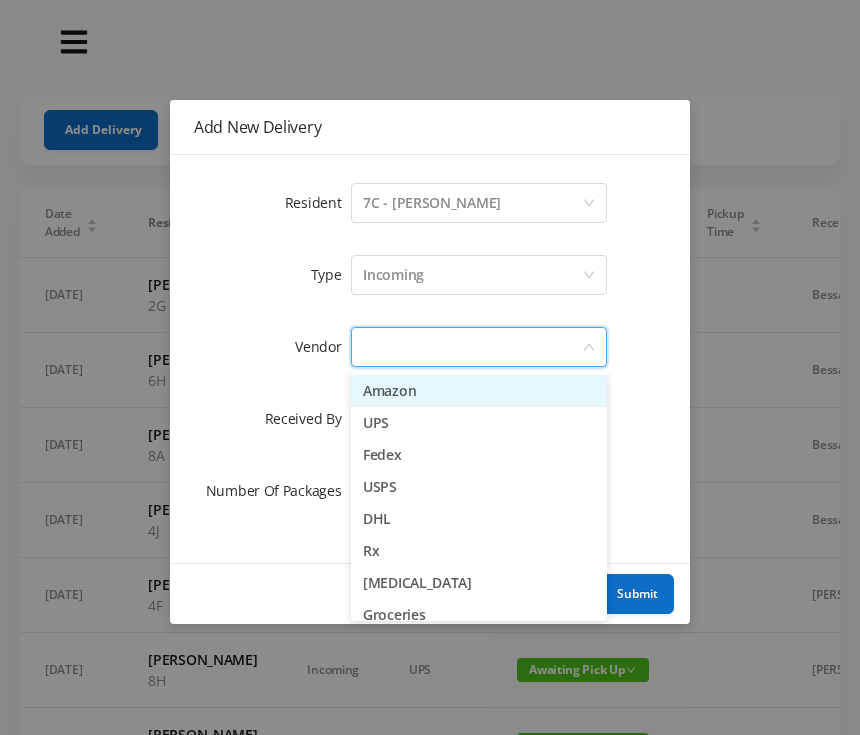 click on "Amazon" at bounding box center (479, 391) 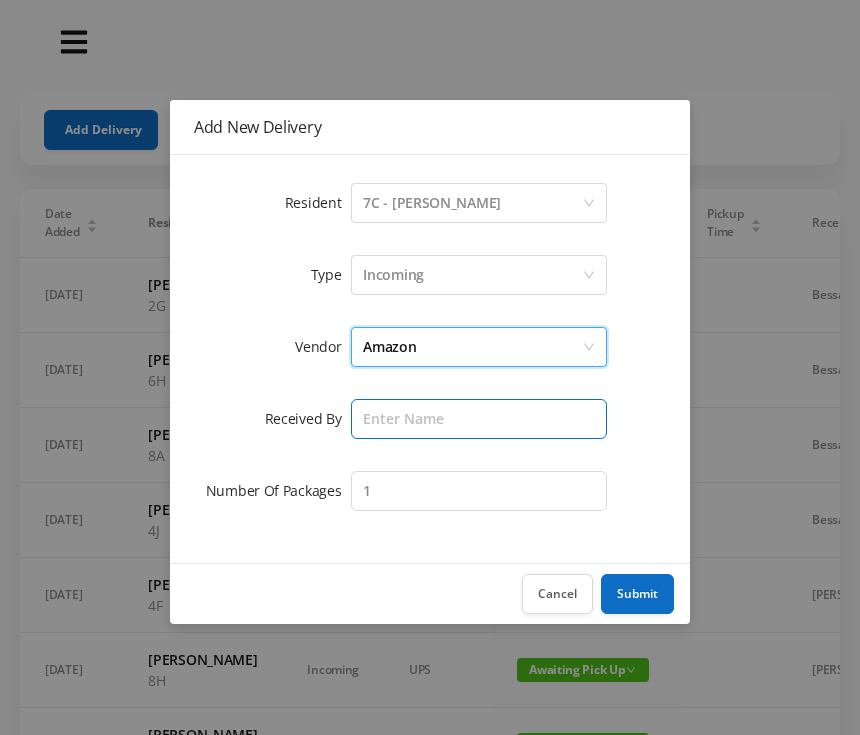 click at bounding box center (479, 419) 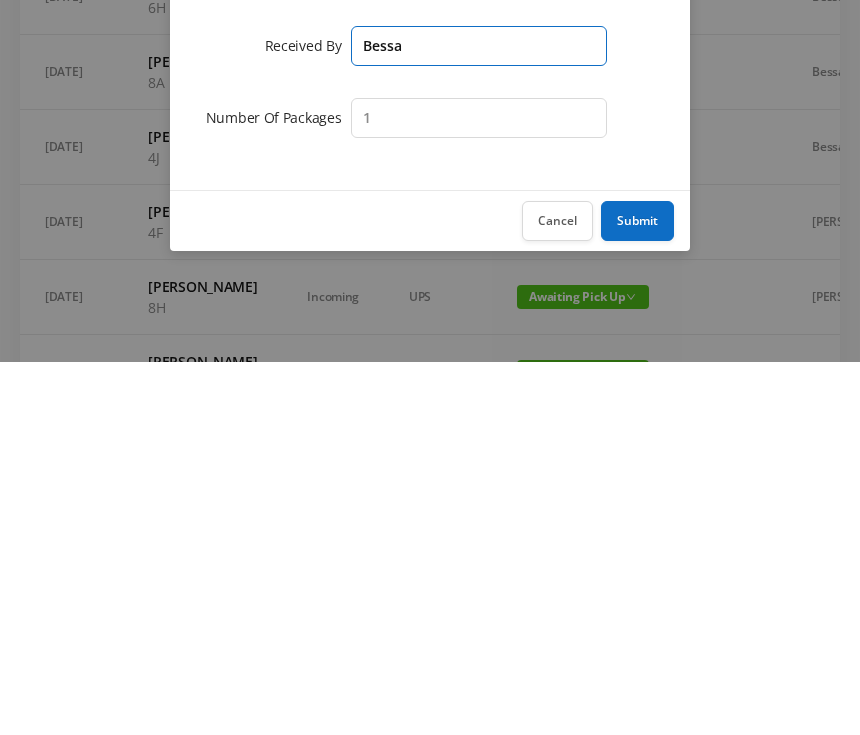 type on "Bessa" 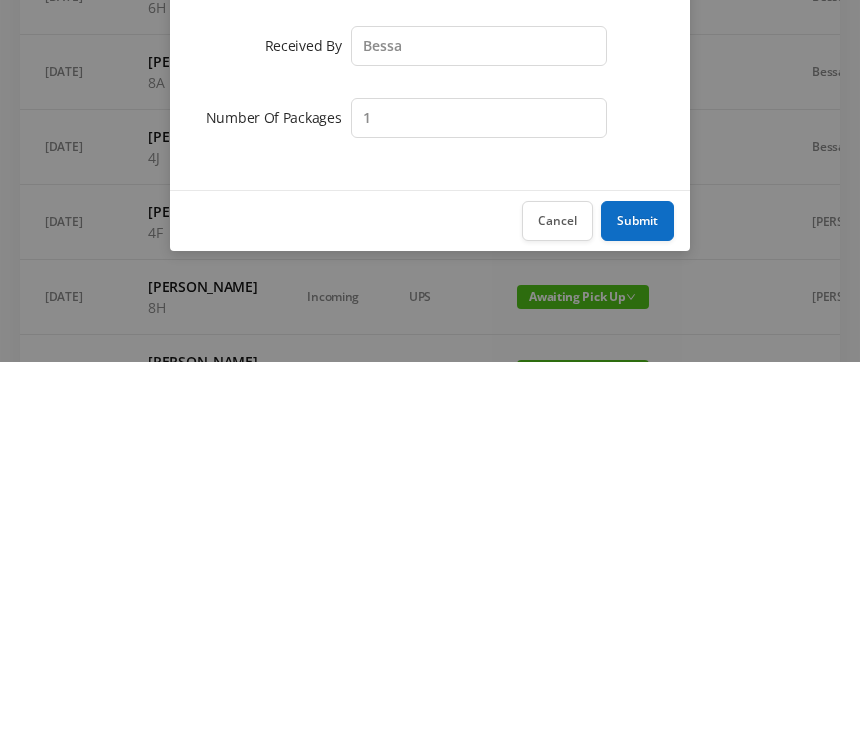 click on "Submit" at bounding box center [637, 594] 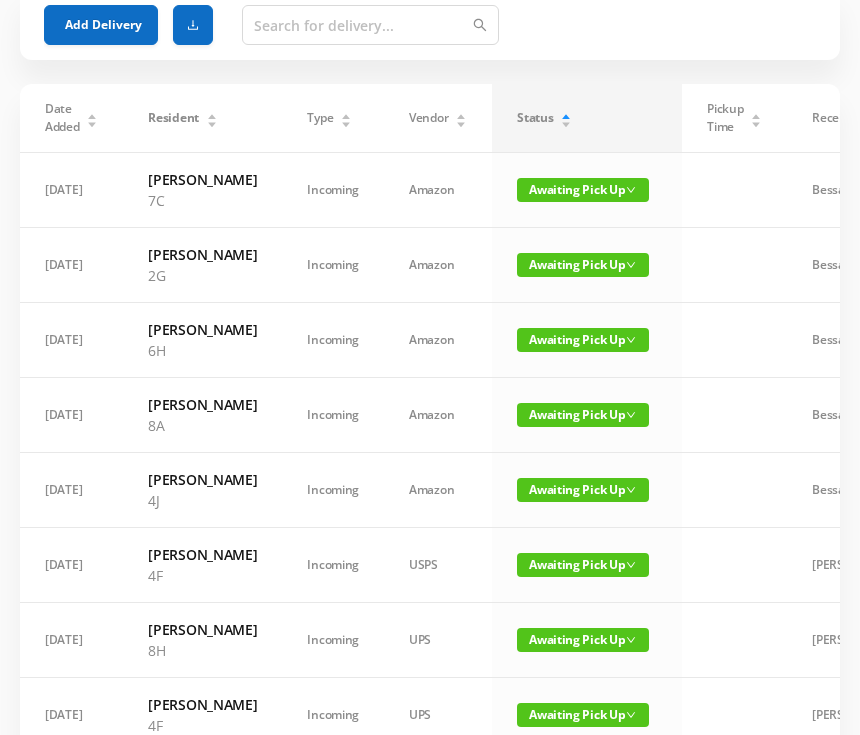 scroll, scrollTop: 0, scrollLeft: 0, axis: both 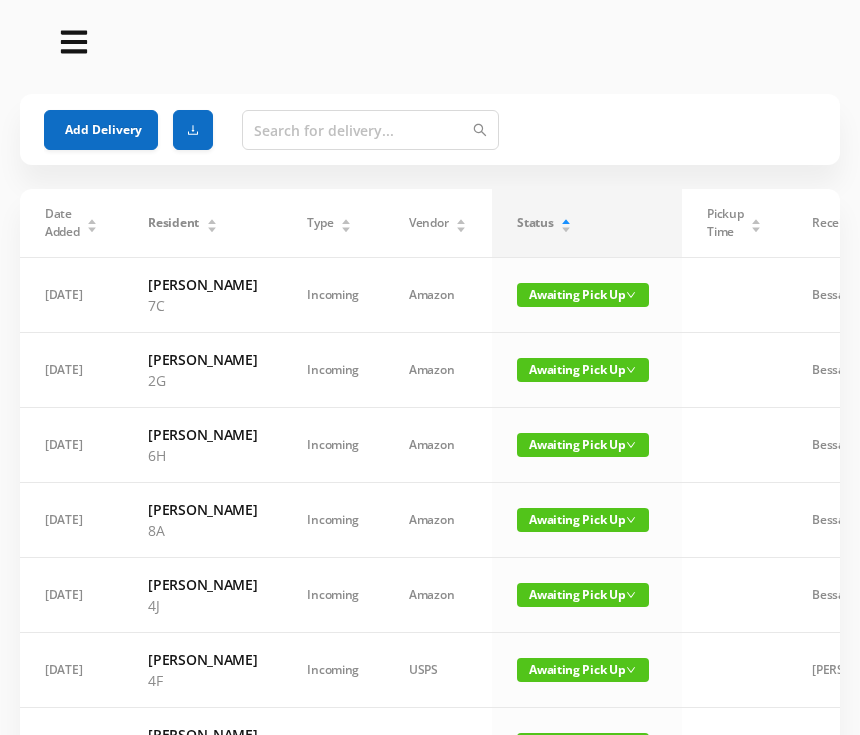 click on "Add Delivery" at bounding box center (101, 130) 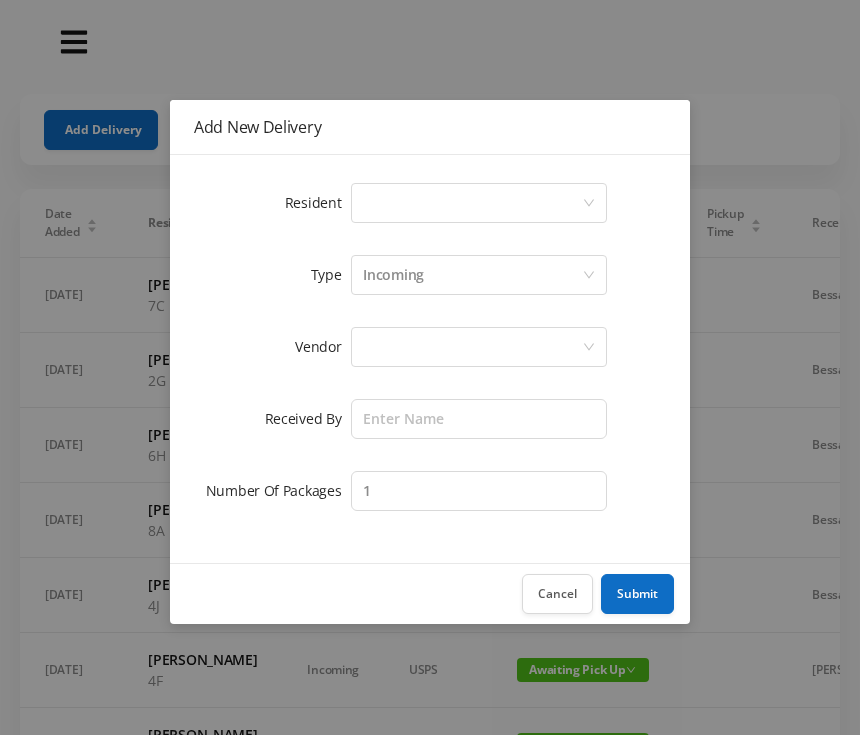 click on "Select a person" at bounding box center [472, 203] 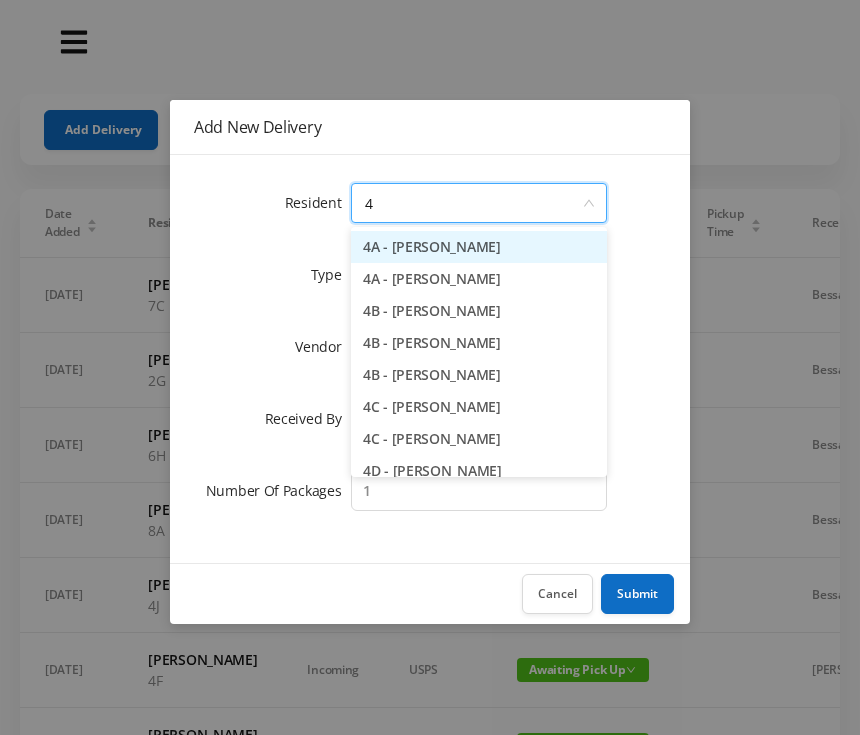 type on "4f" 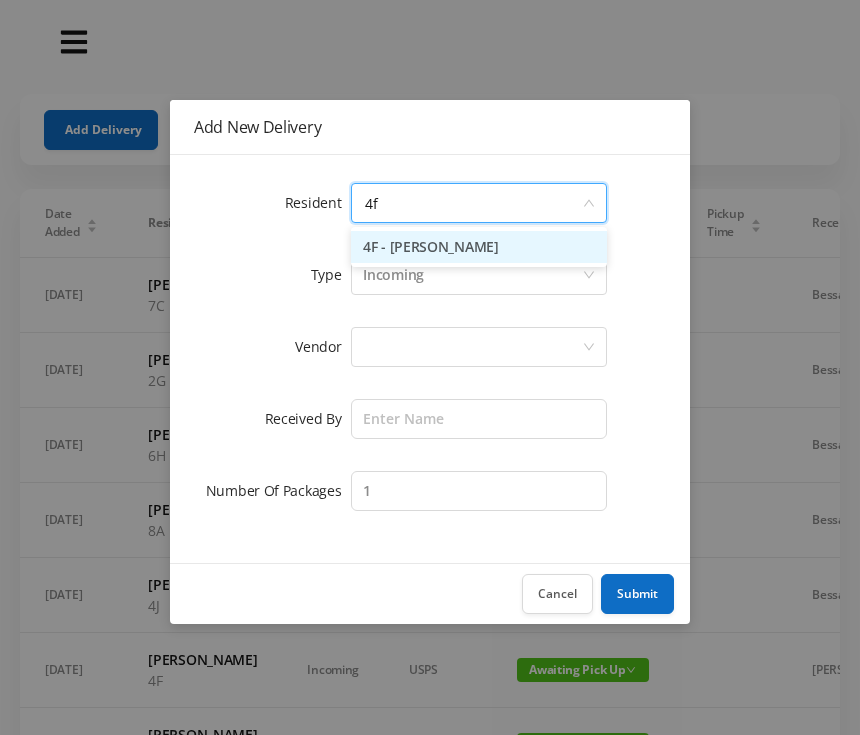 click on "4F - Rebecca Gildiner" at bounding box center (479, 247) 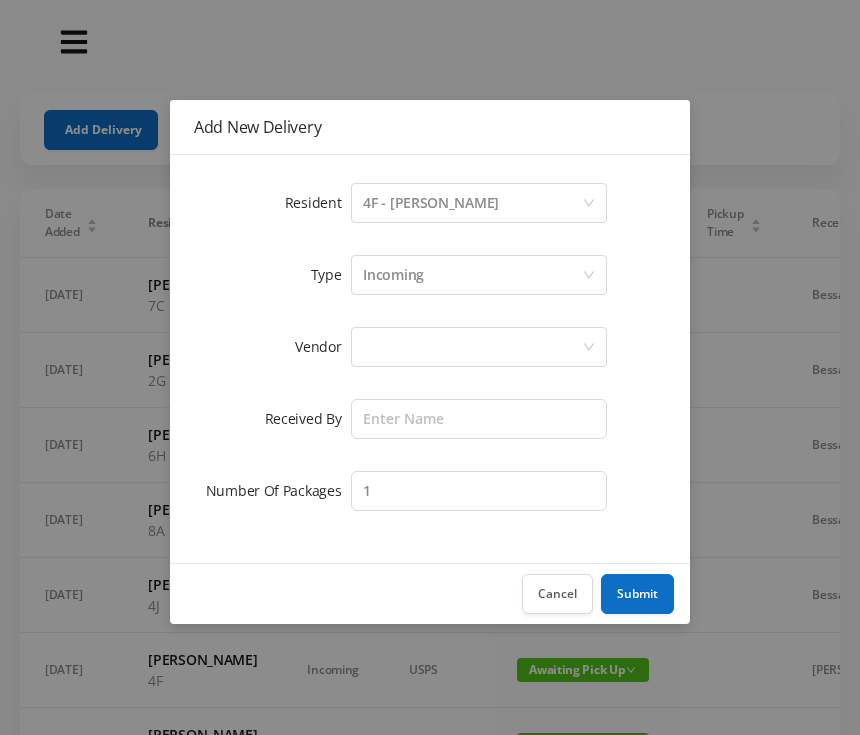 click at bounding box center (472, 347) 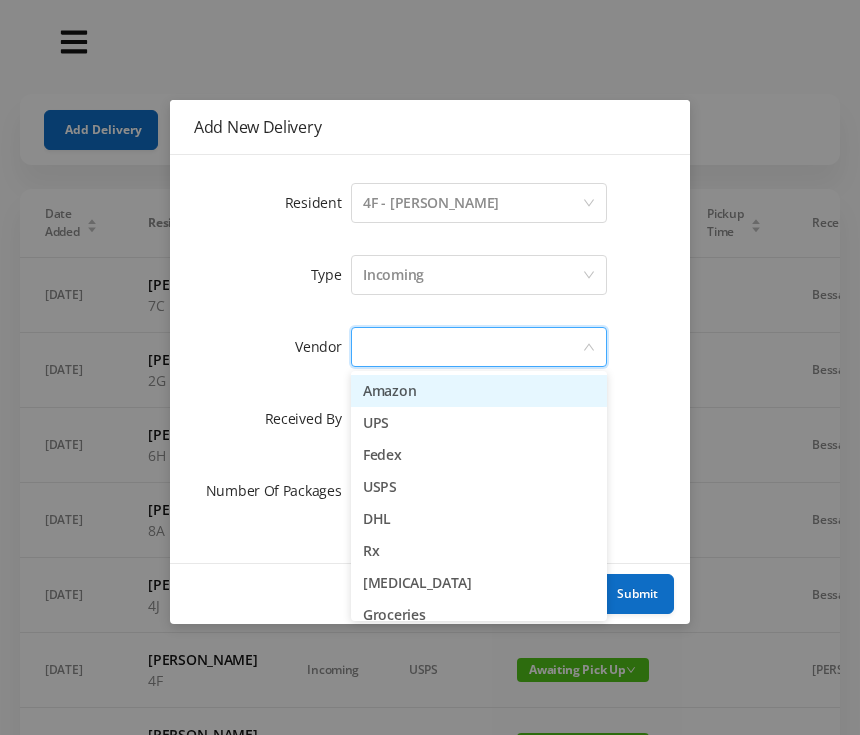 click on "Amazon" at bounding box center (479, 391) 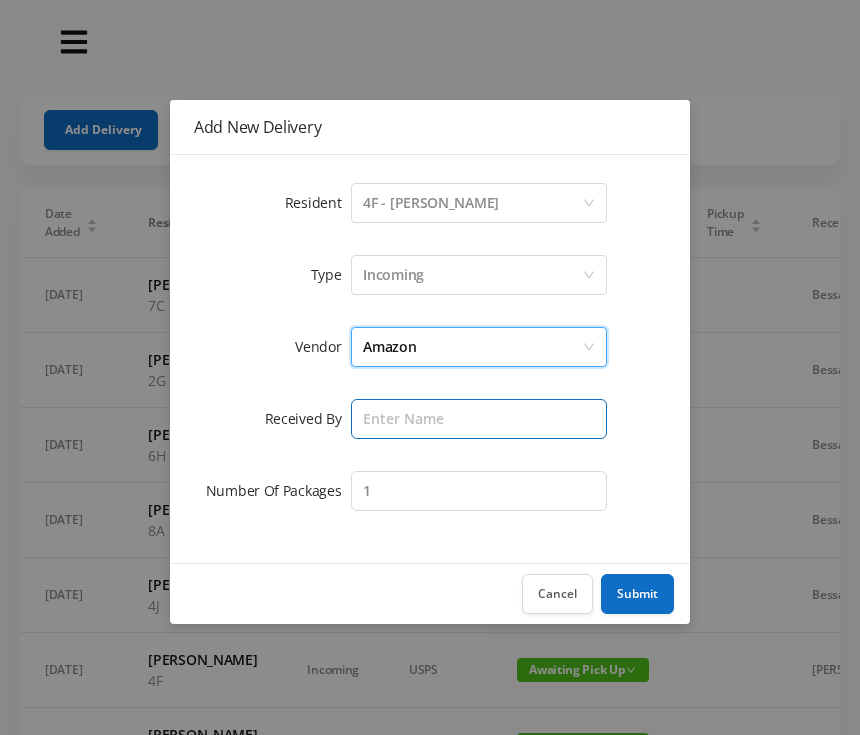 click at bounding box center [479, 419] 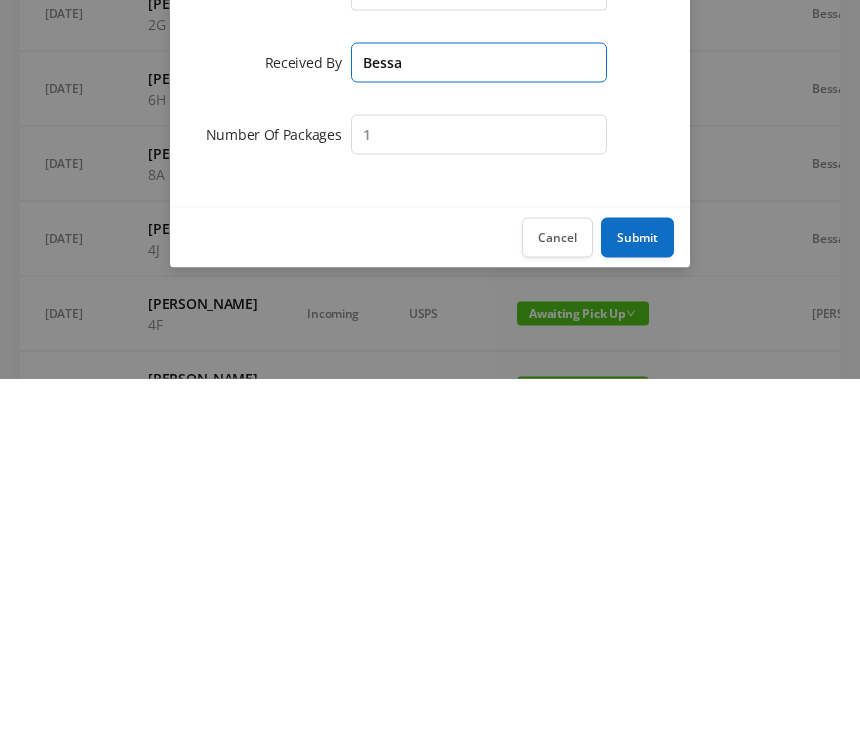 type on "Bessa" 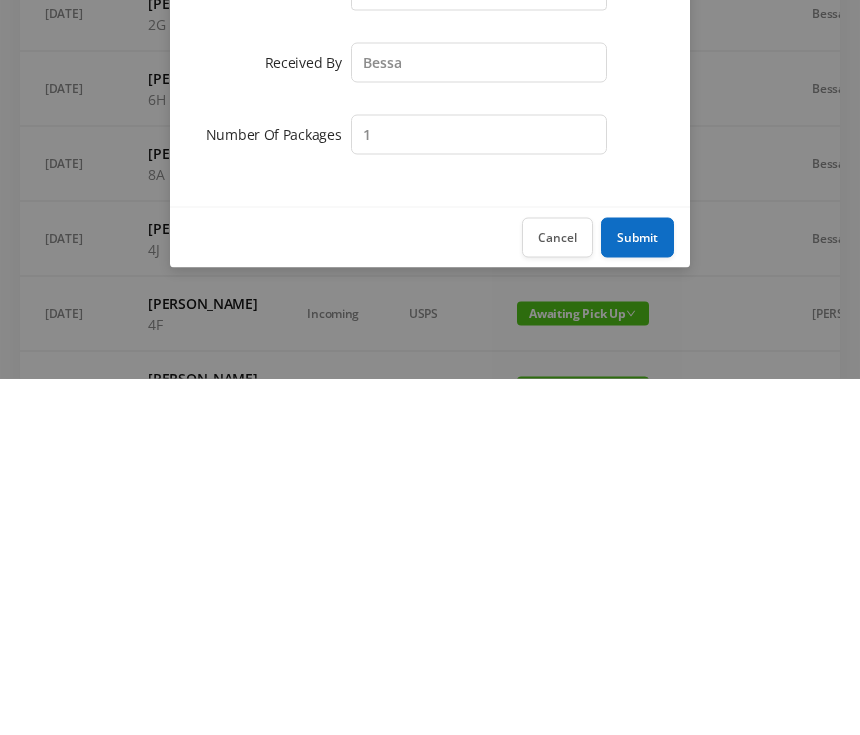 click on "Submit" at bounding box center (637, 594) 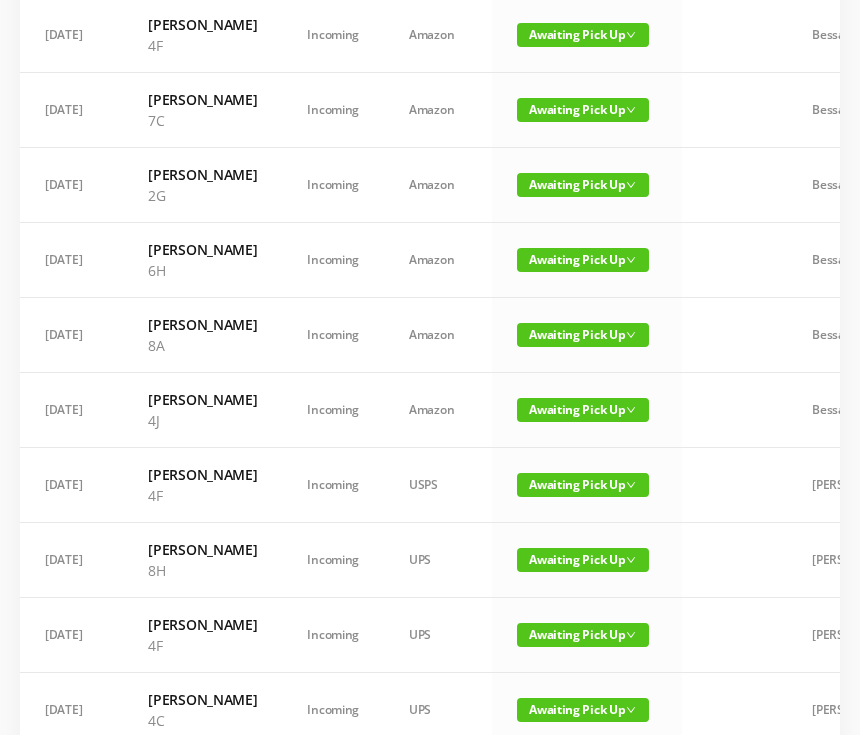 scroll, scrollTop: 0, scrollLeft: 0, axis: both 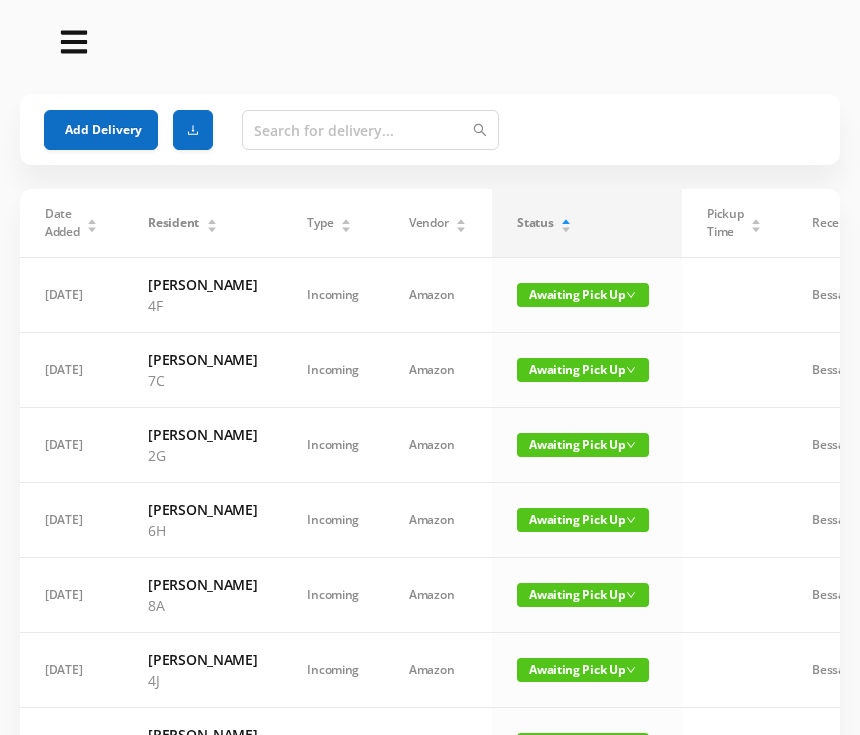 click on "Add Delivery" at bounding box center (101, 130) 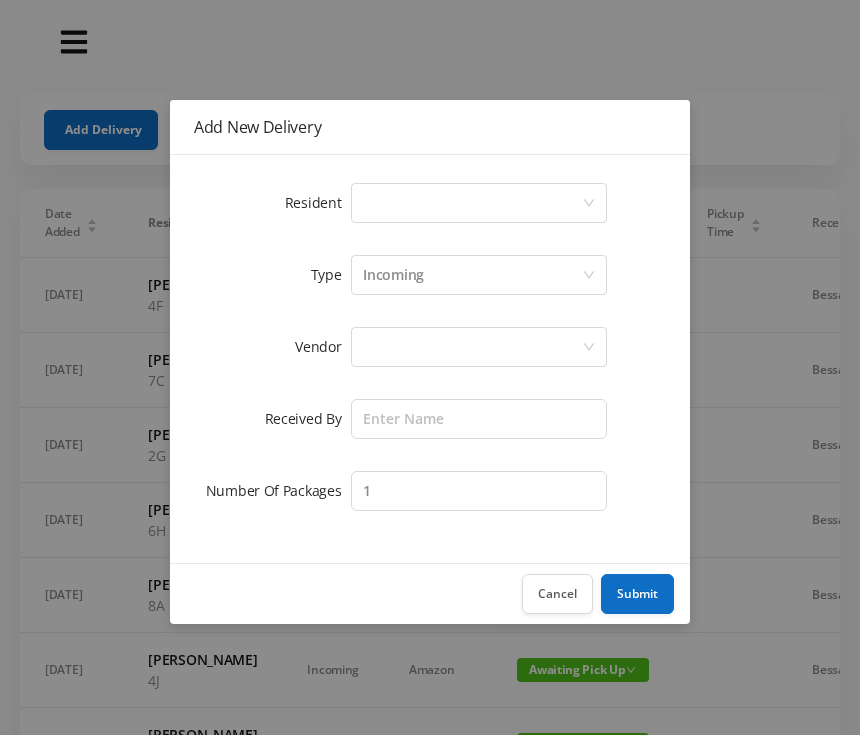 click on "Select a person" at bounding box center (472, 203) 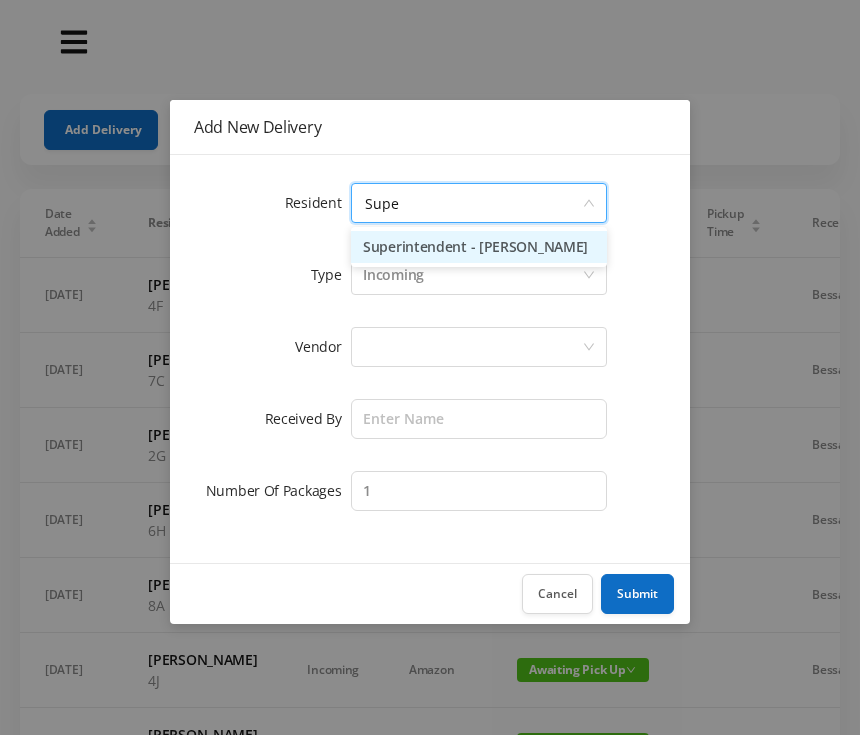 type on "Super" 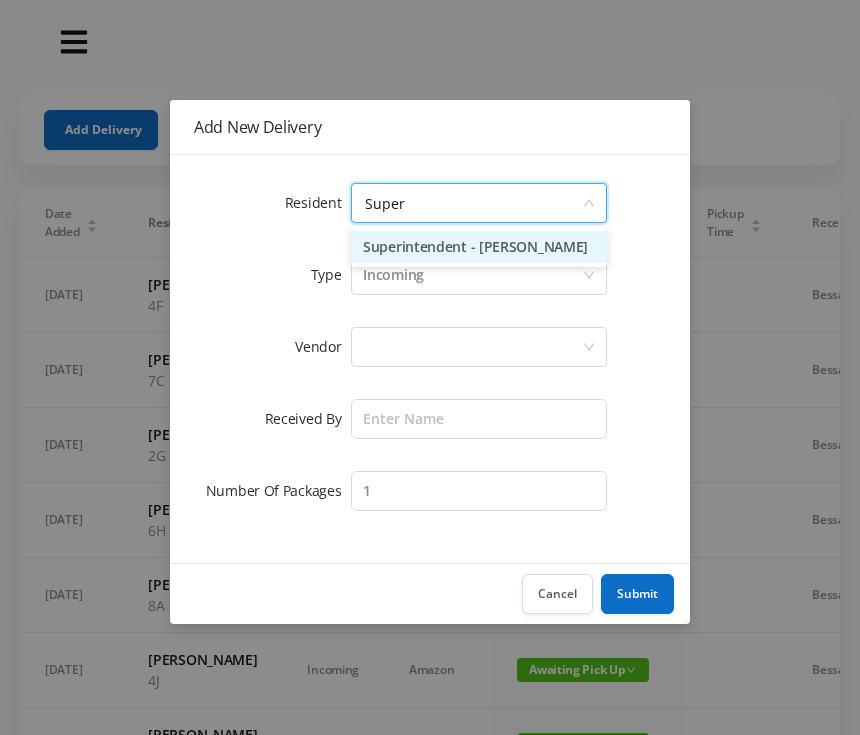 click on "Superintendent - James McGarry" at bounding box center [479, 247] 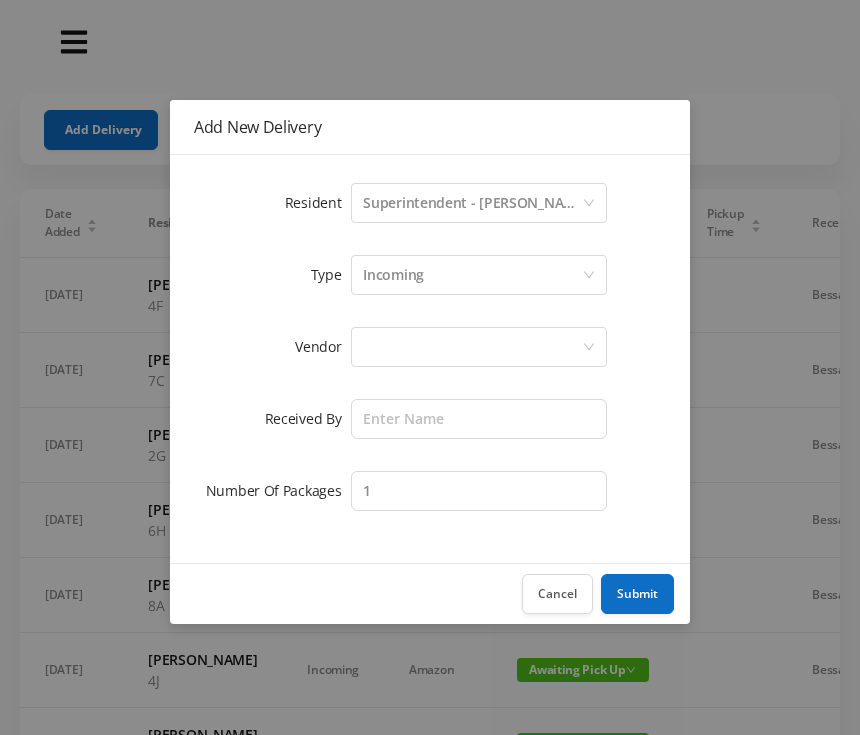 click at bounding box center [472, 347] 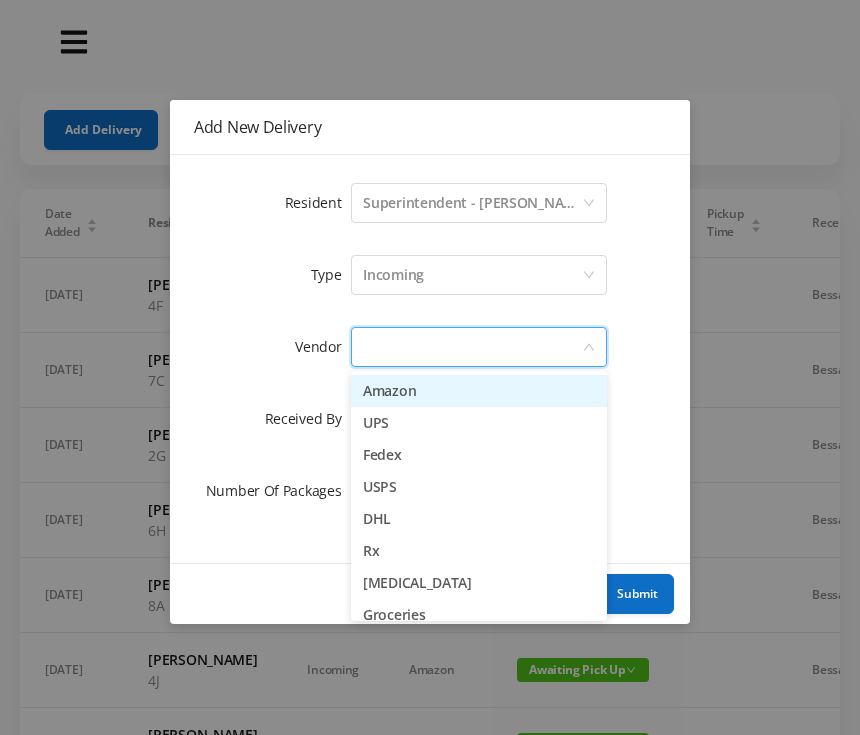 click on "Amazon" at bounding box center (479, 391) 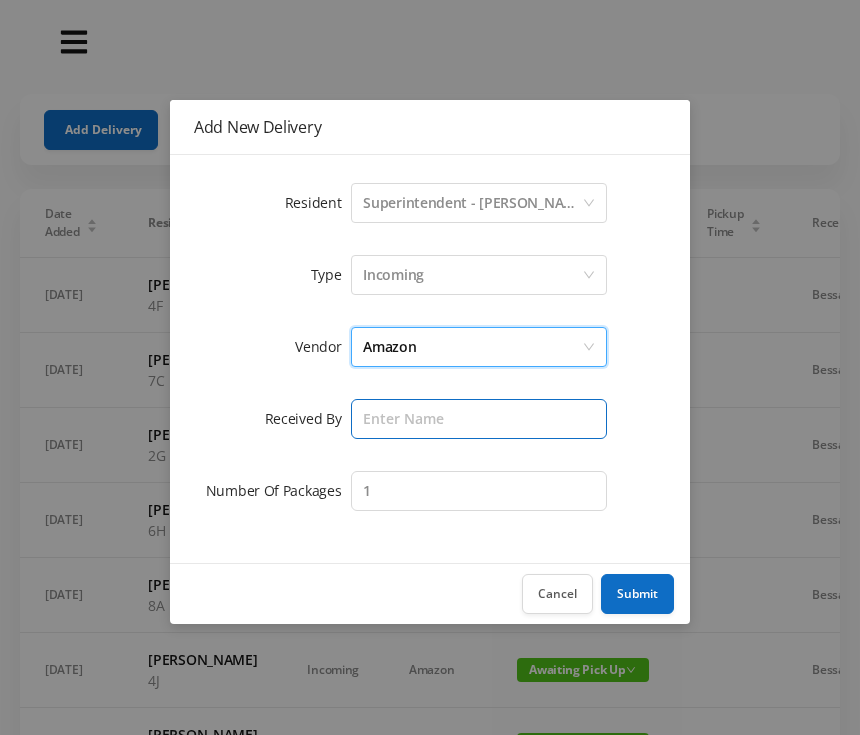 click at bounding box center (479, 419) 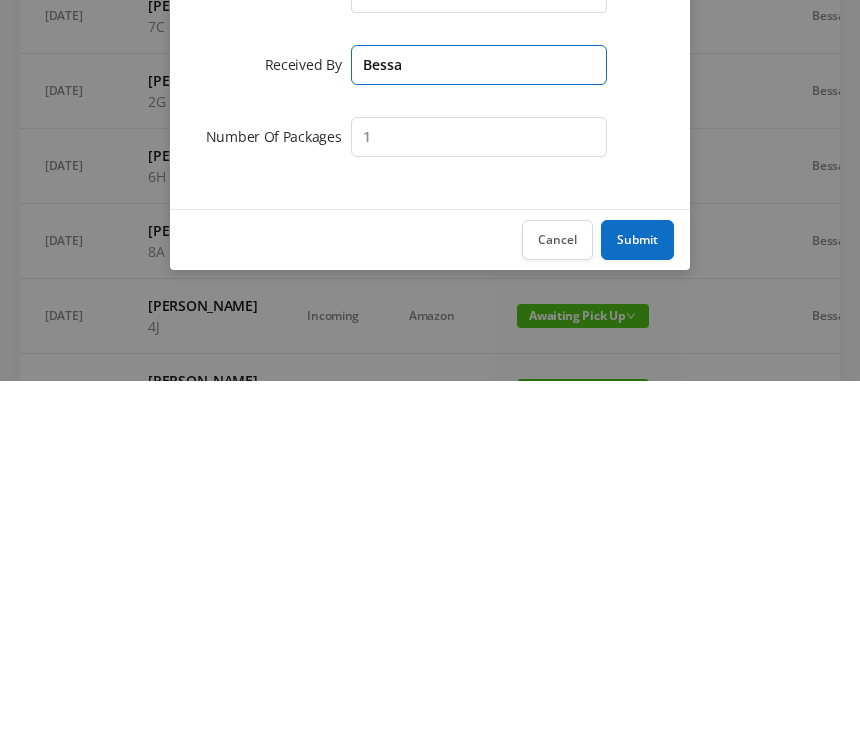 type on "Bessa" 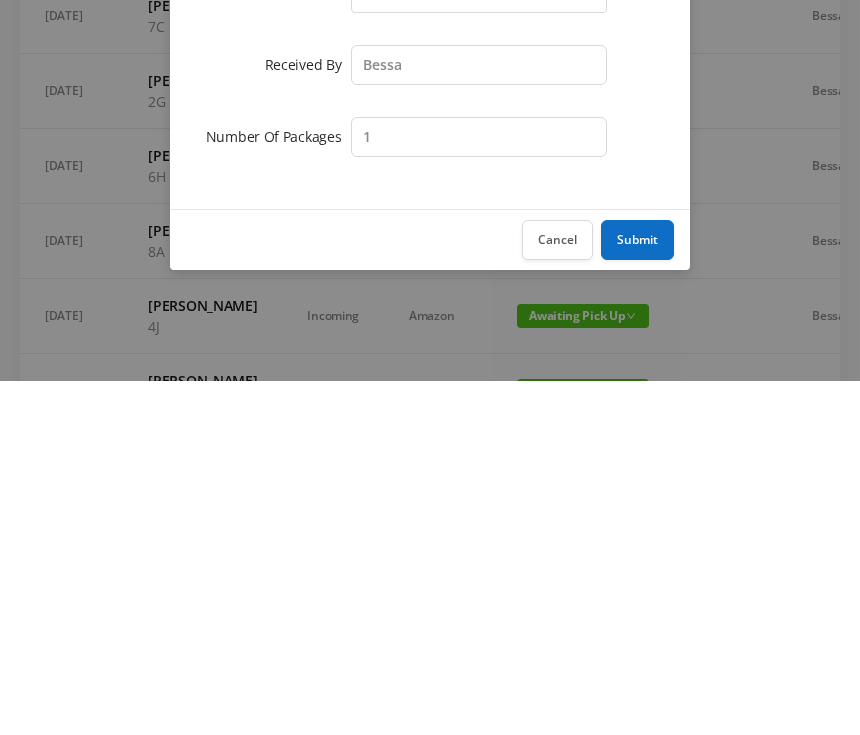 click on "Submit" at bounding box center [637, 594] 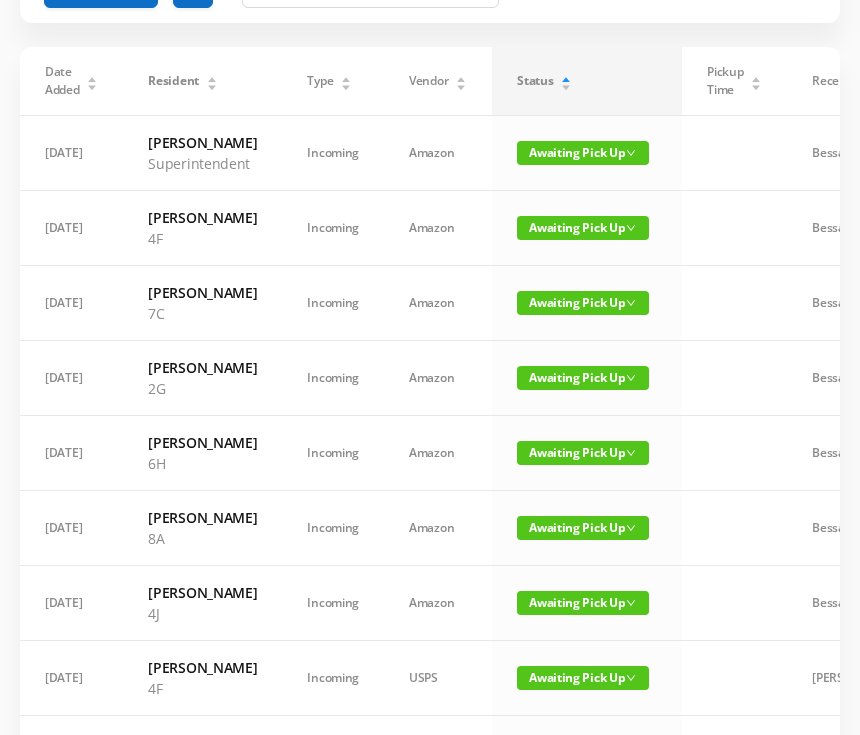 scroll, scrollTop: 0, scrollLeft: 0, axis: both 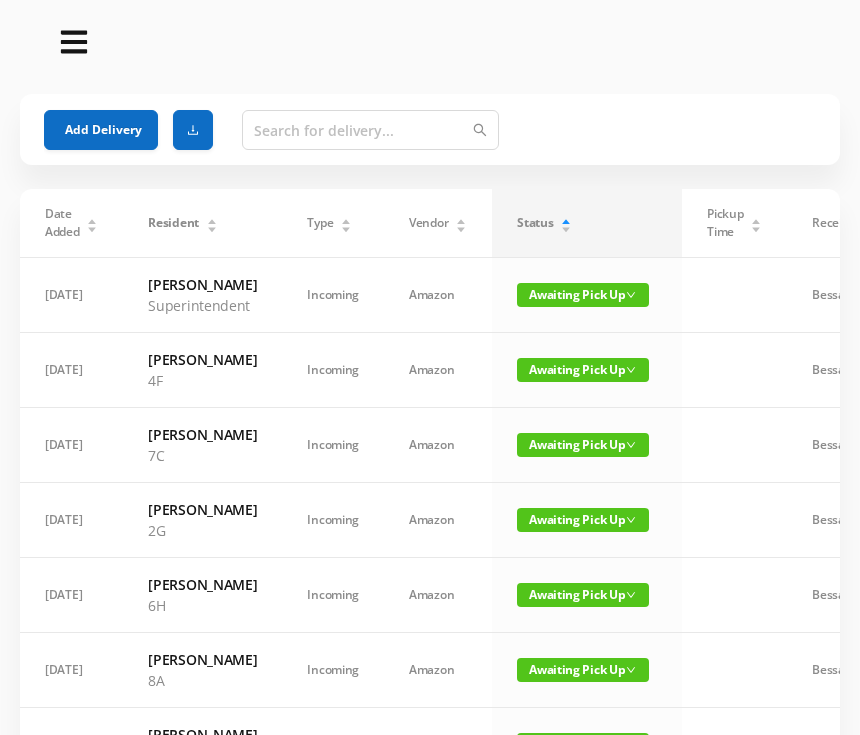 click on "Add Delivery" at bounding box center (101, 130) 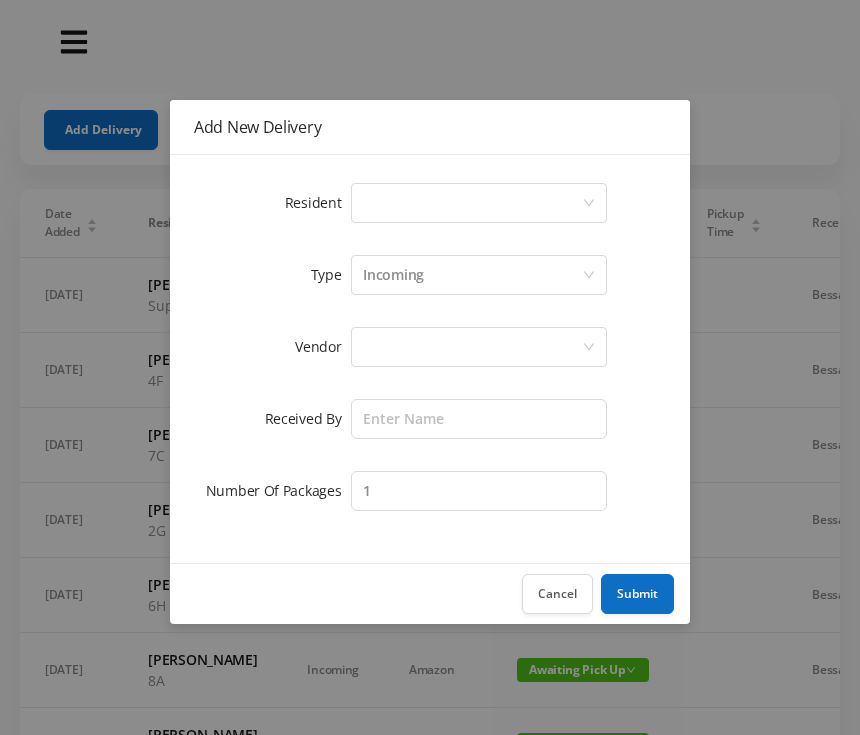click on "Select a person" at bounding box center [472, 203] 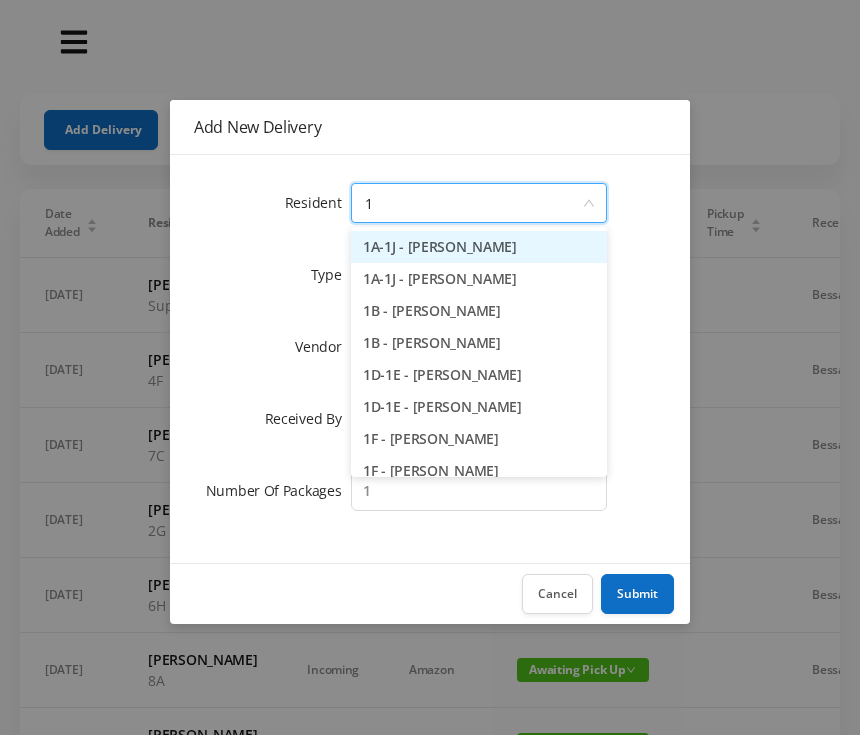 type on "1e" 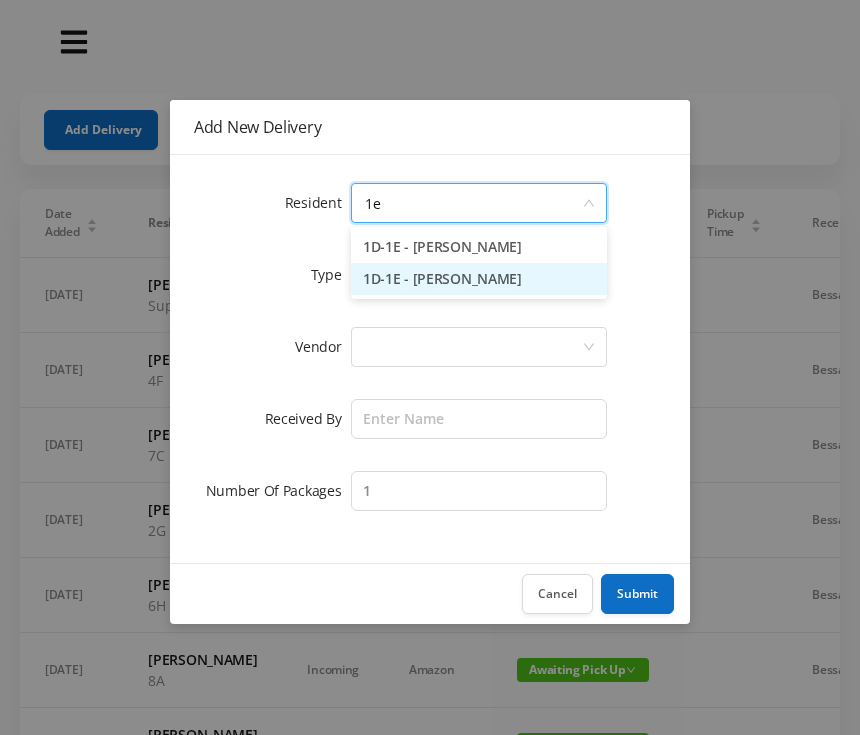 click on "1D-1E - Chris Jedras" at bounding box center [479, 279] 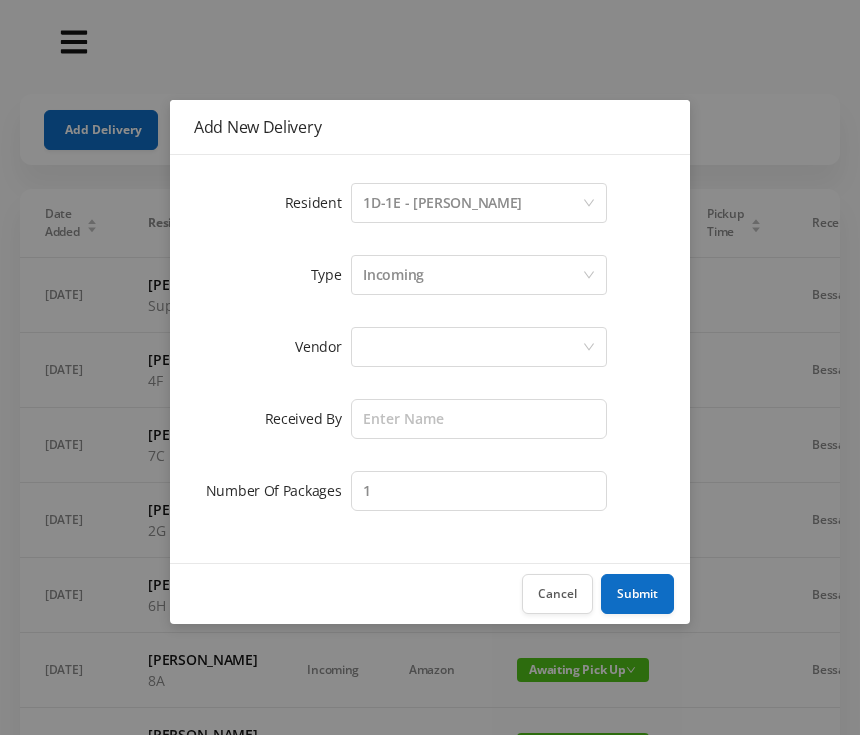click at bounding box center (472, 347) 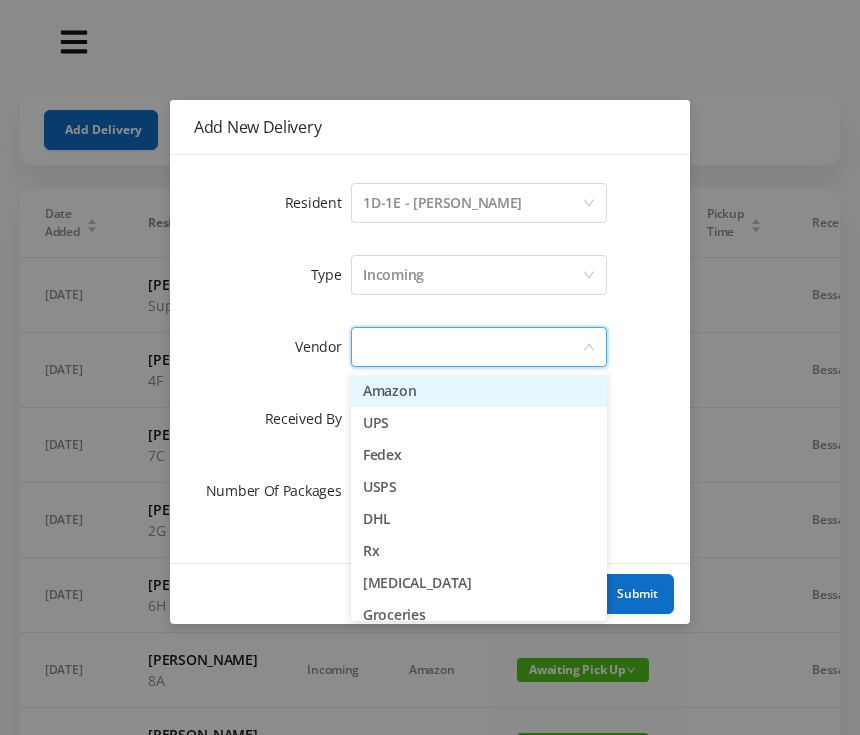 click on "Amazon" at bounding box center [479, 391] 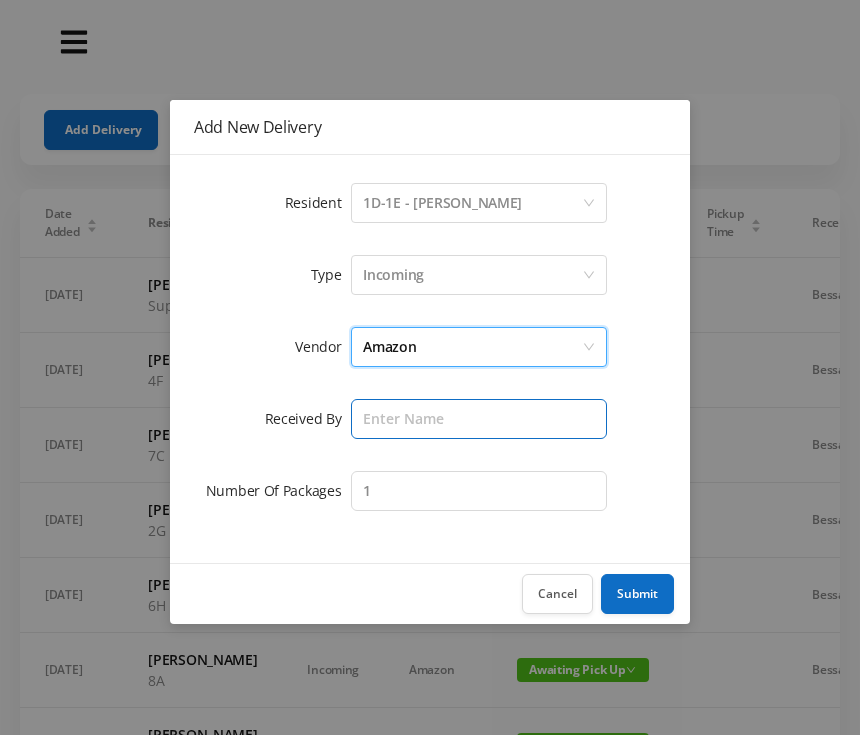 click at bounding box center [479, 419] 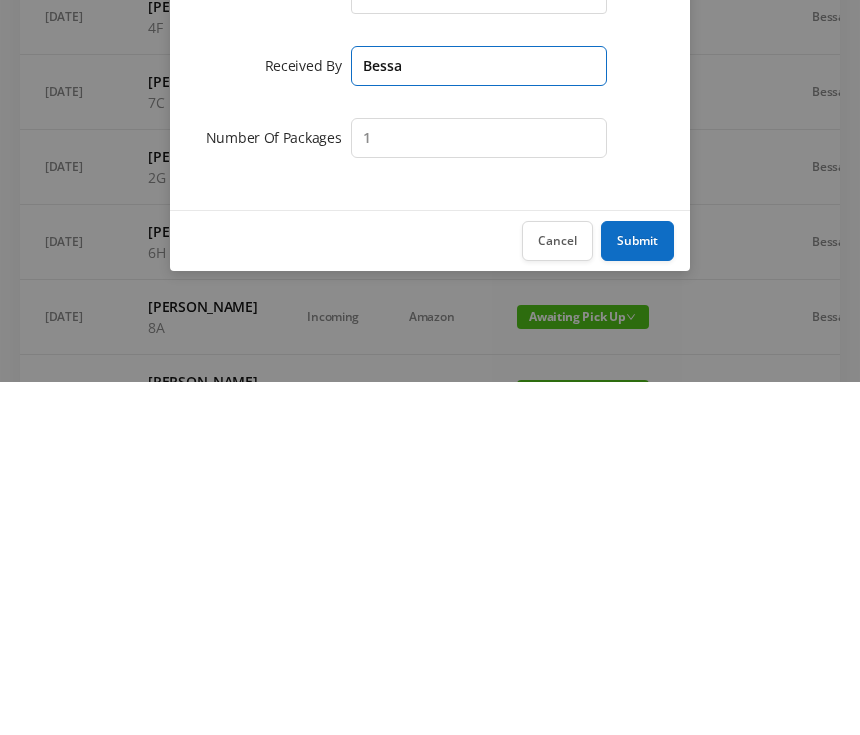type on "Bessa" 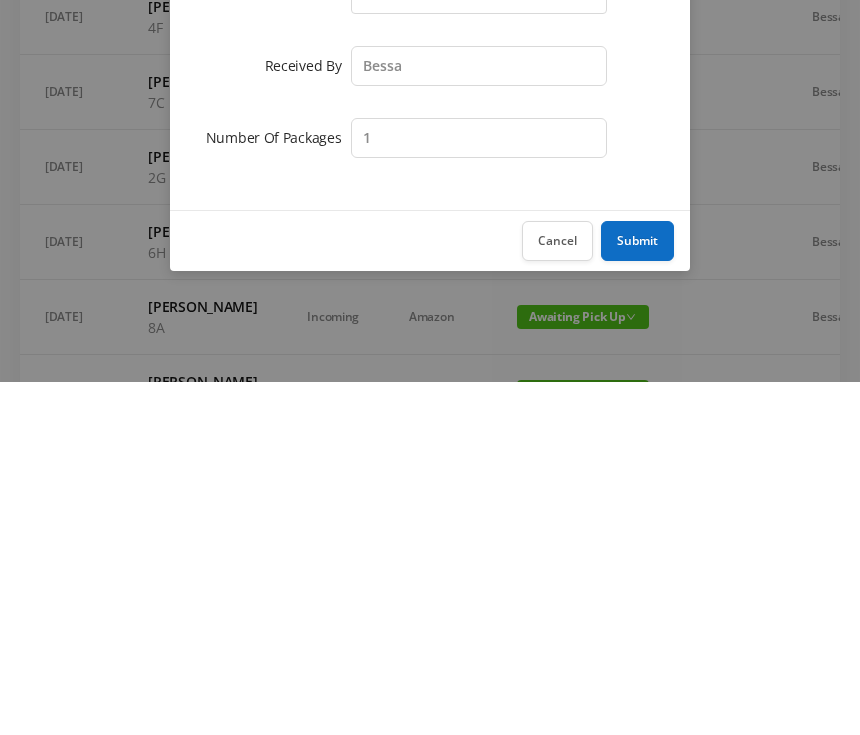 click on "Submit" at bounding box center [637, 594] 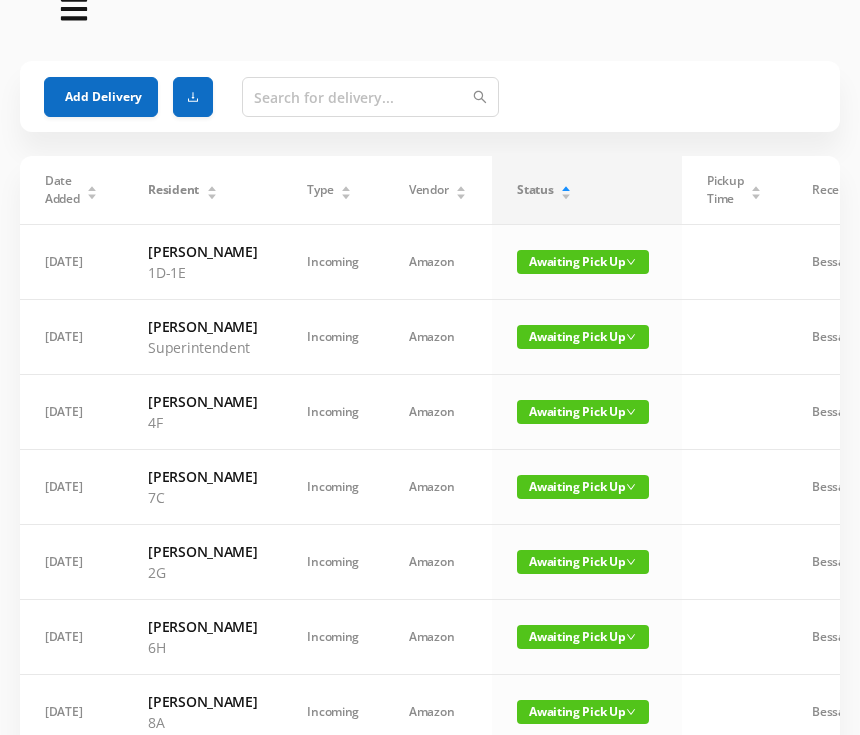 scroll, scrollTop: 0, scrollLeft: 0, axis: both 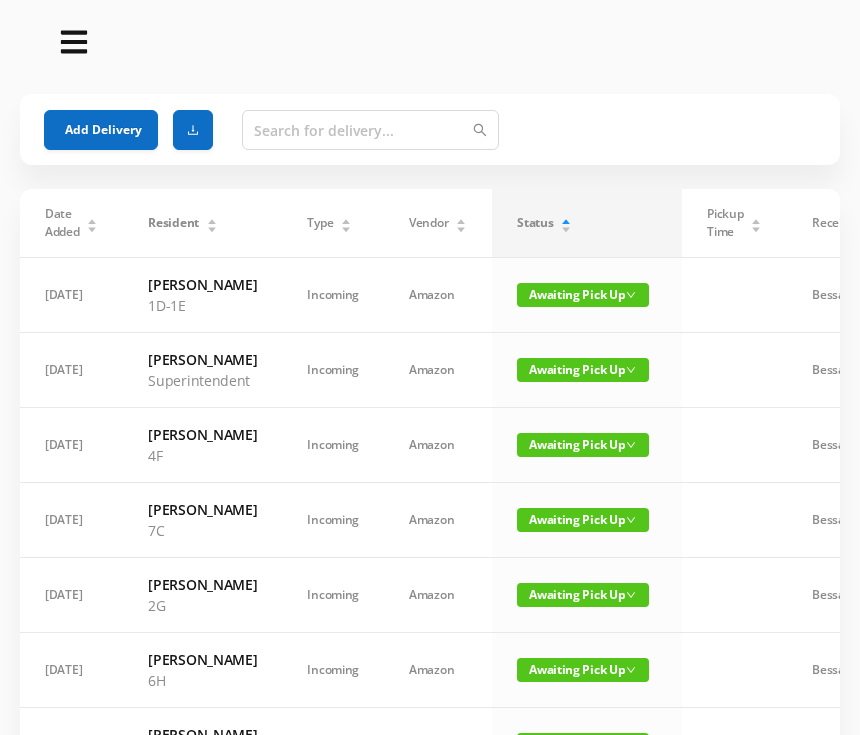 click on "Add Delivery" at bounding box center [101, 130] 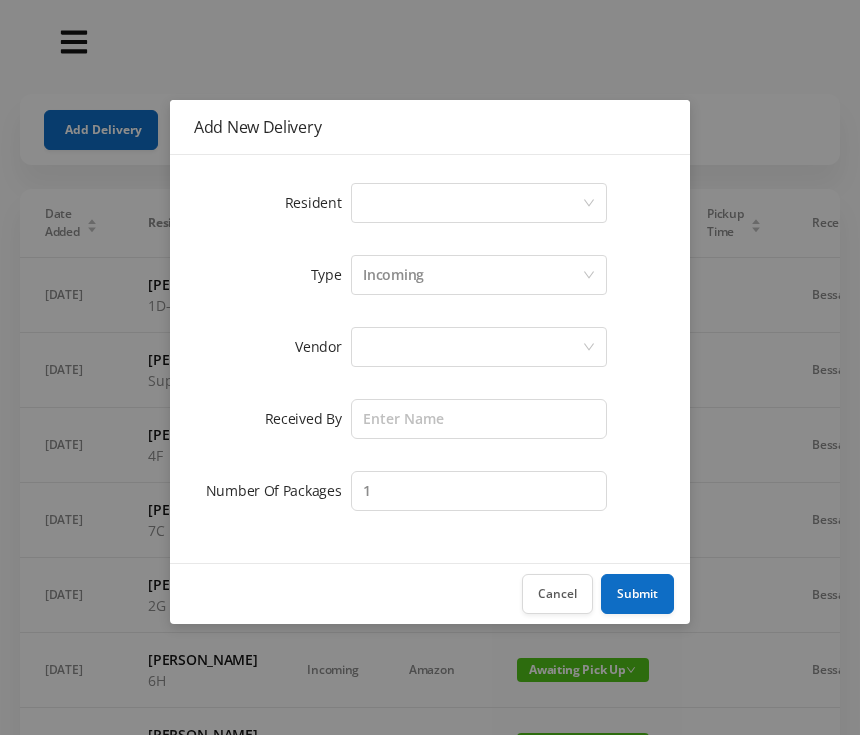 click on "Select a person" at bounding box center (472, 203) 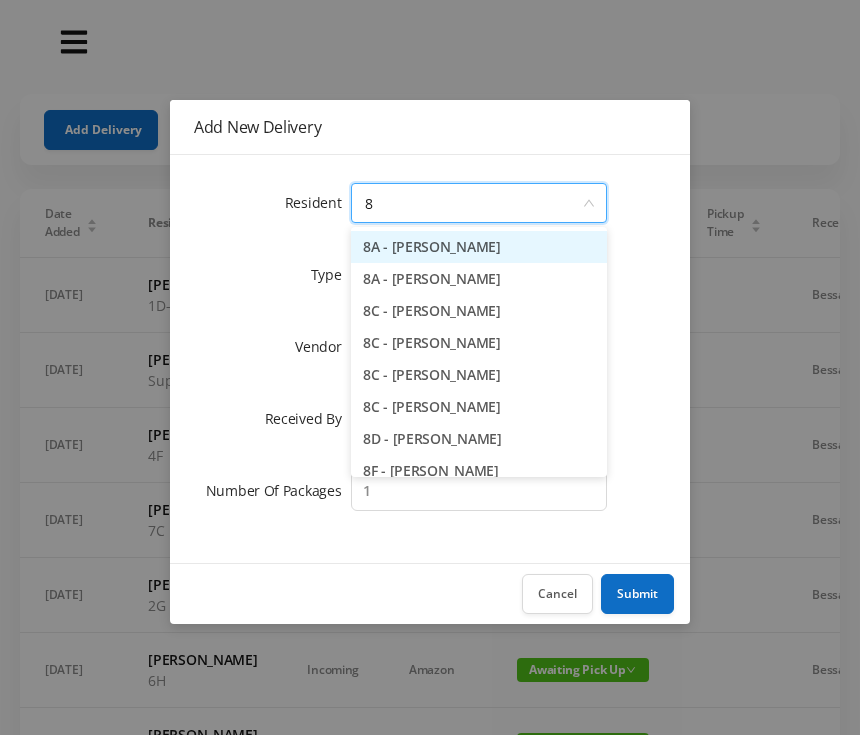 type on "8a" 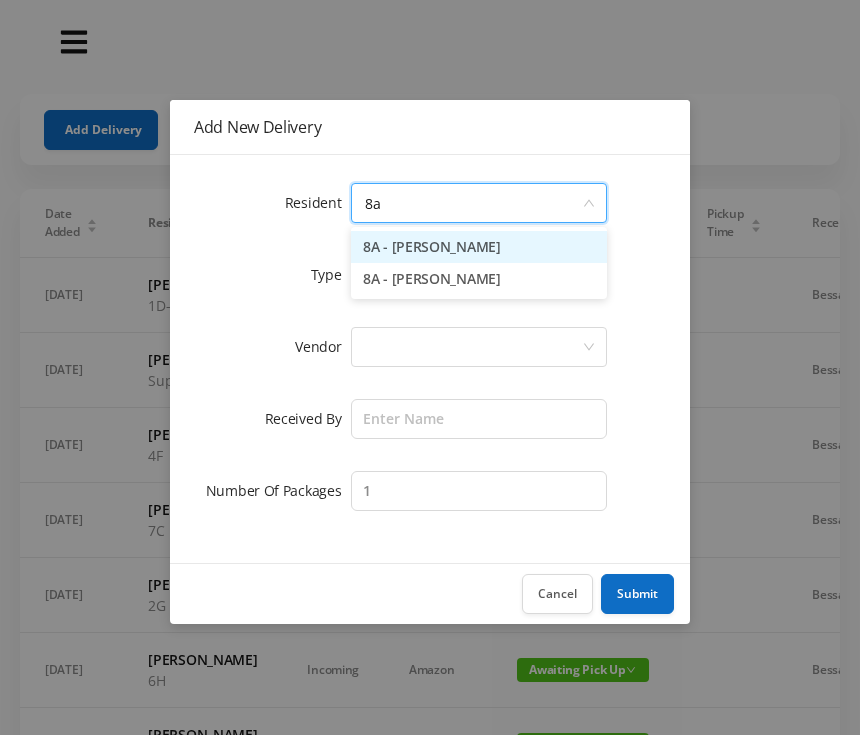 click on "8A - Rebecca Levinsky" at bounding box center (479, 247) 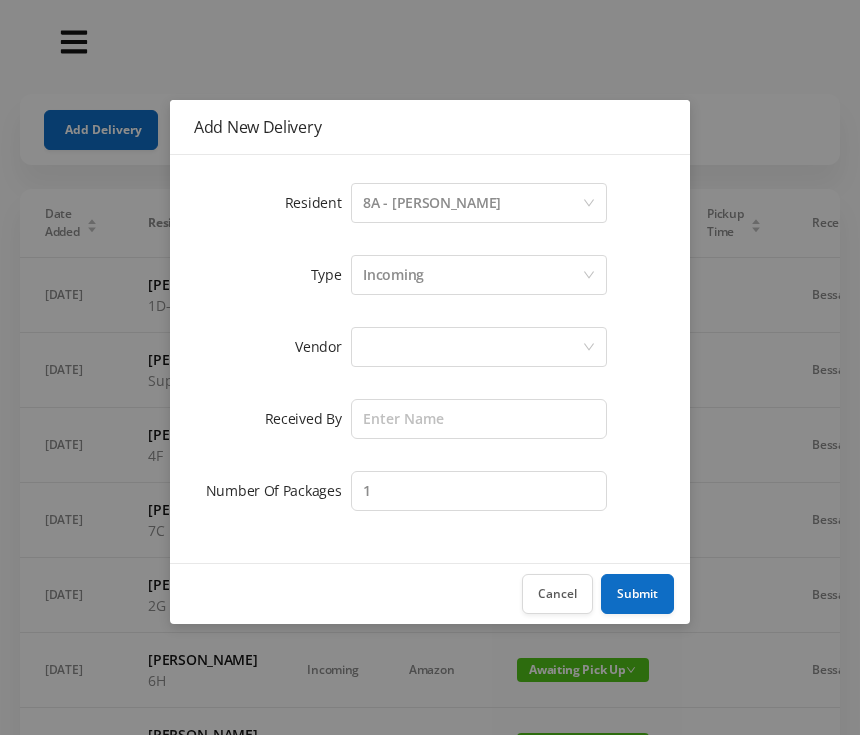 click at bounding box center [472, 347] 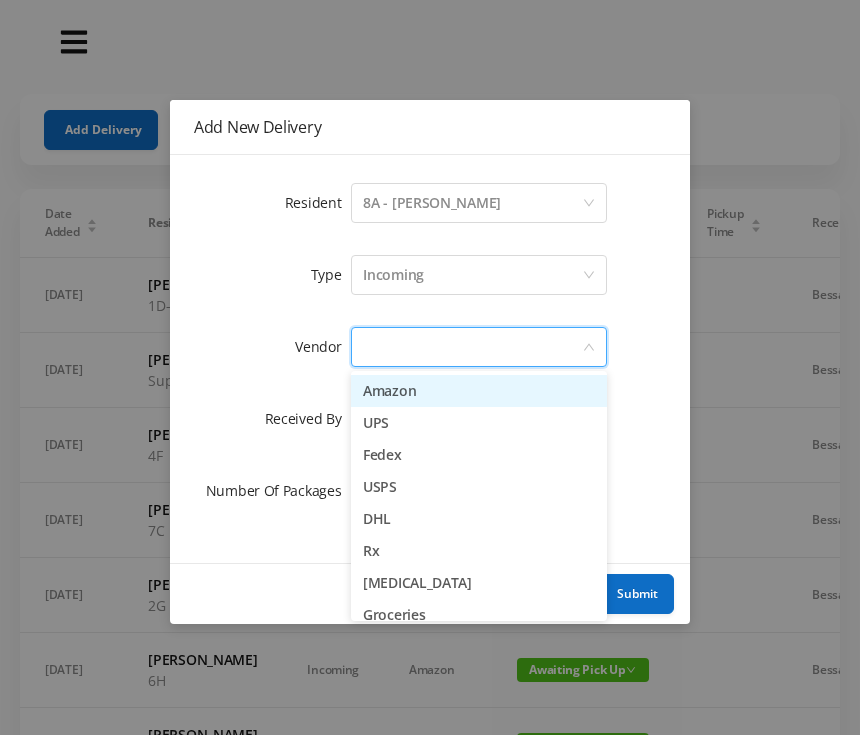 click on "Amazon" at bounding box center [479, 391] 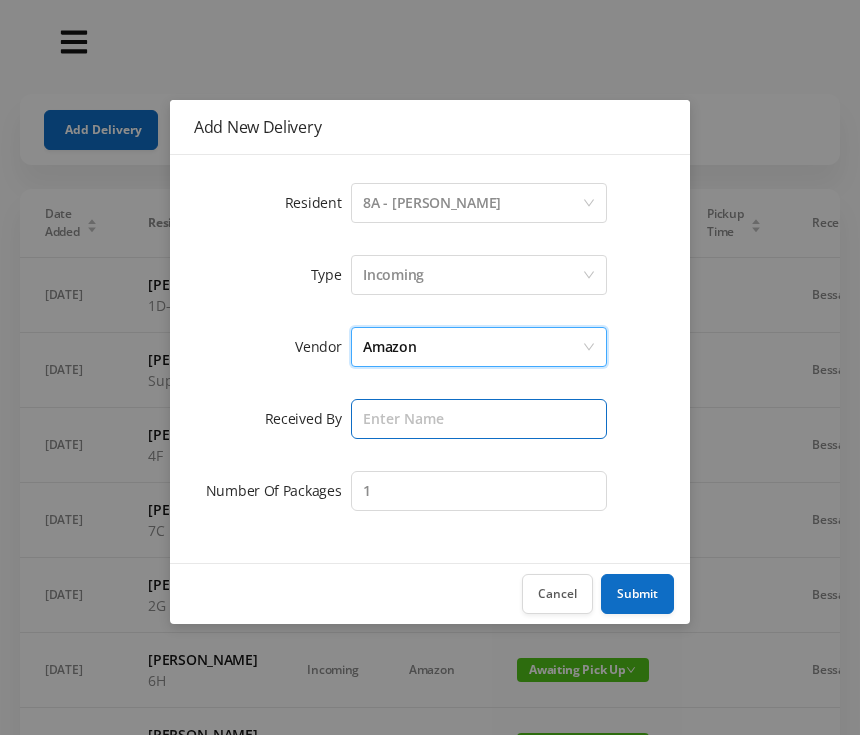 click at bounding box center [479, 419] 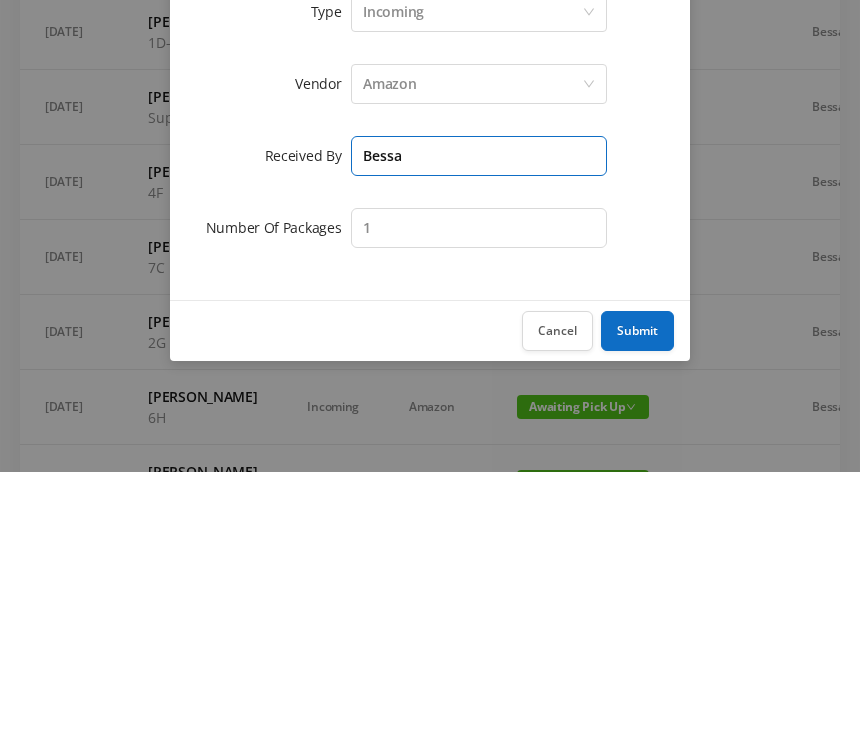 type on "Bessa" 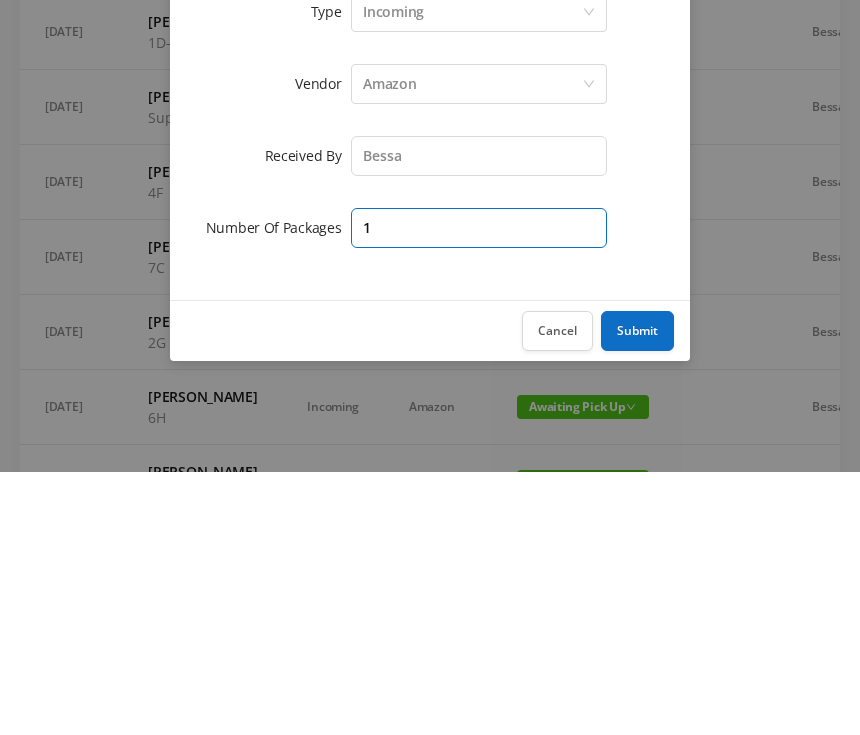 click on "1" at bounding box center [479, 491] 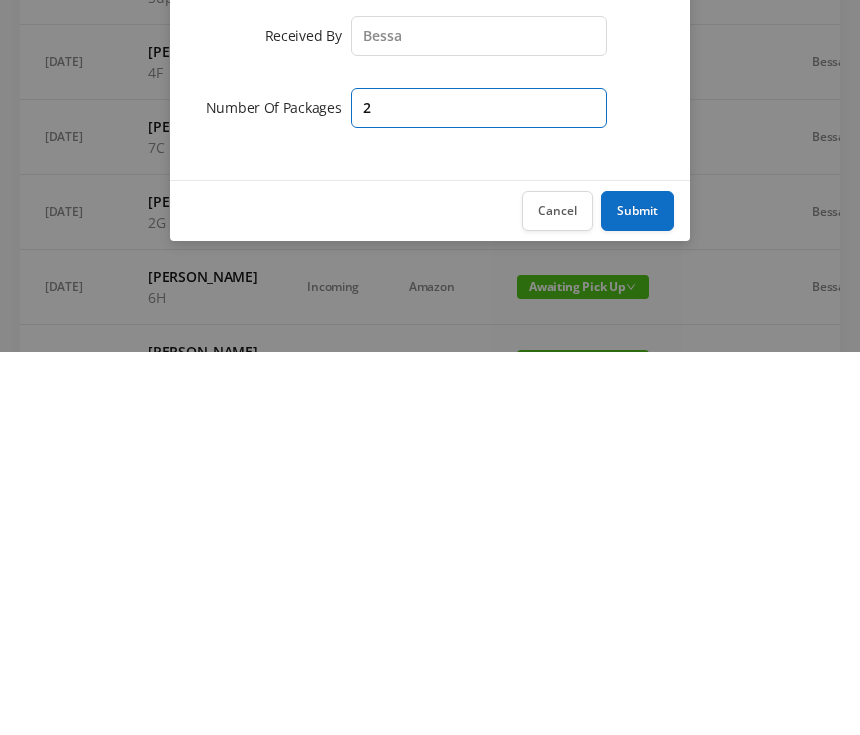 type on "2" 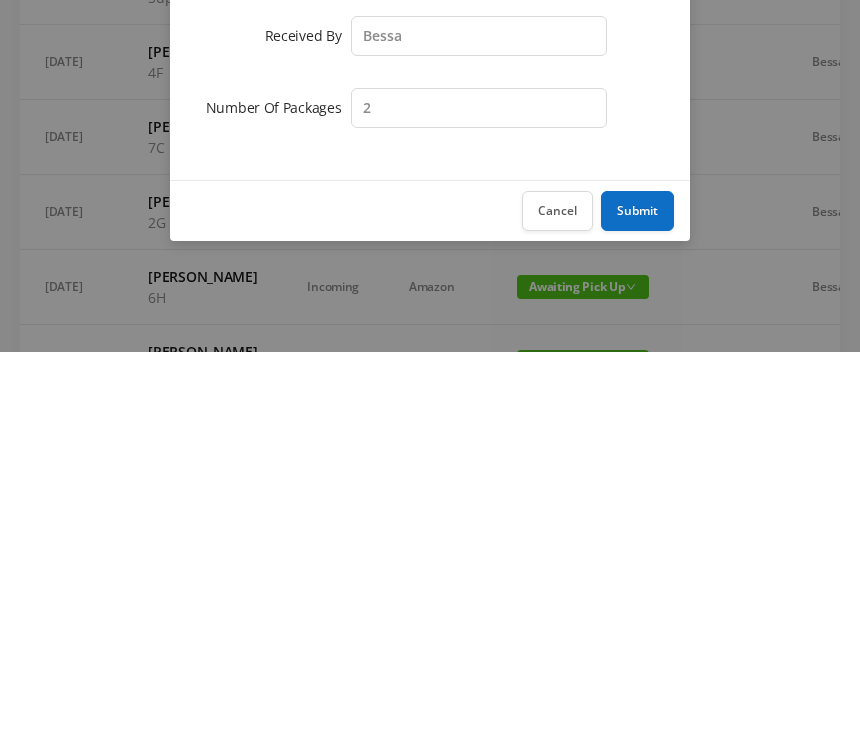 click on "Submit" at bounding box center [637, 594] 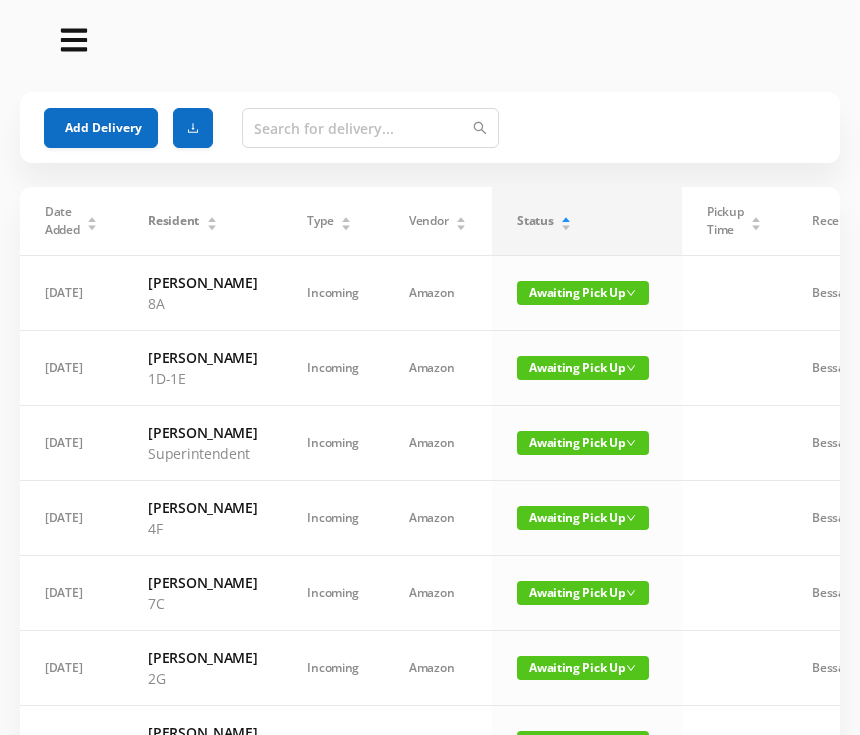 scroll, scrollTop: 0, scrollLeft: 0, axis: both 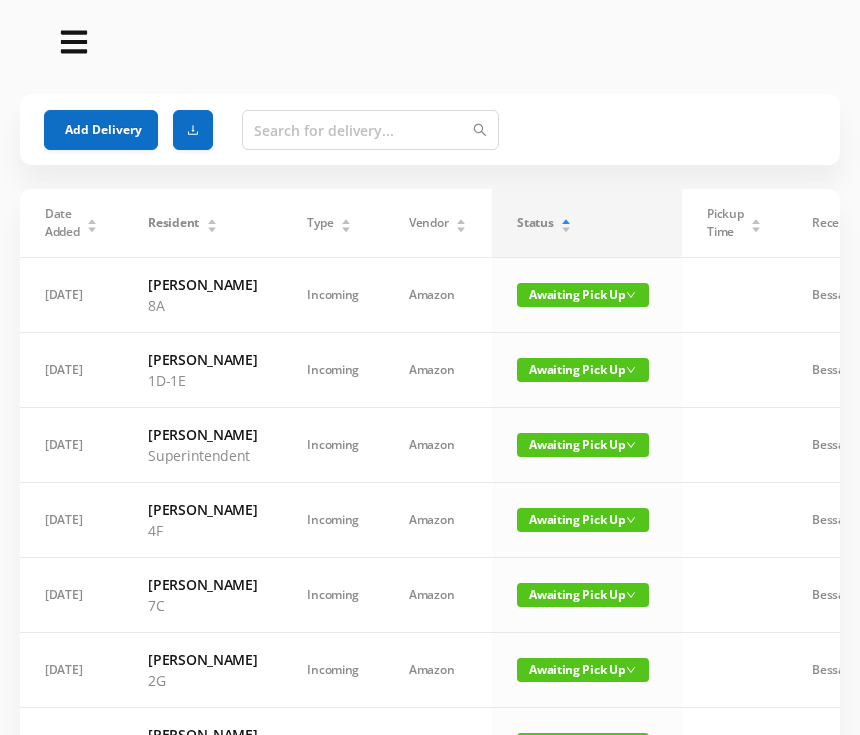 click on "Add Delivery" at bounding box center [101, 130] 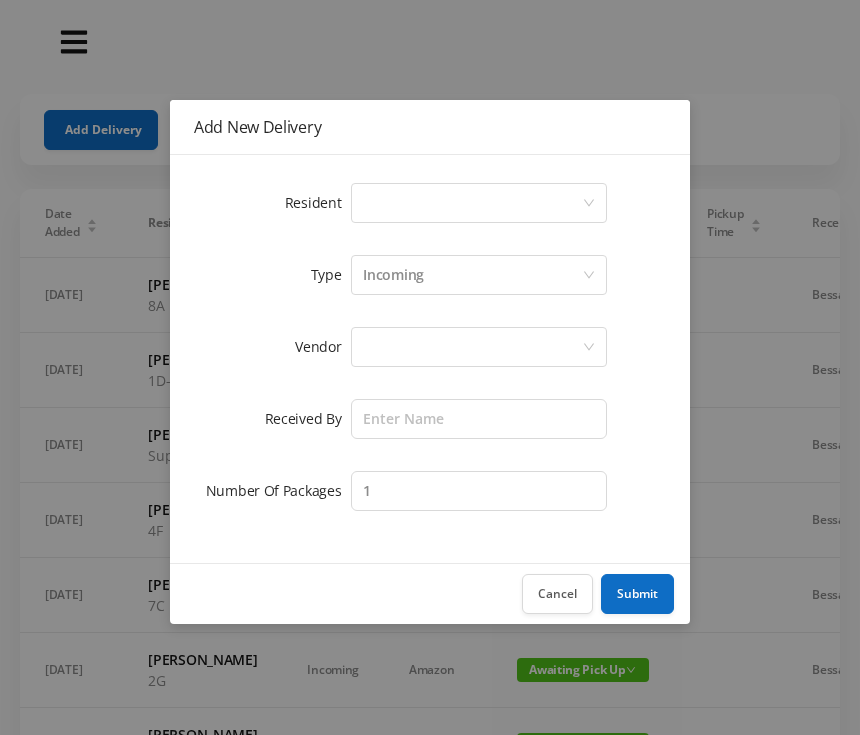 click on "Select a person" at bounding box center (472, 203) 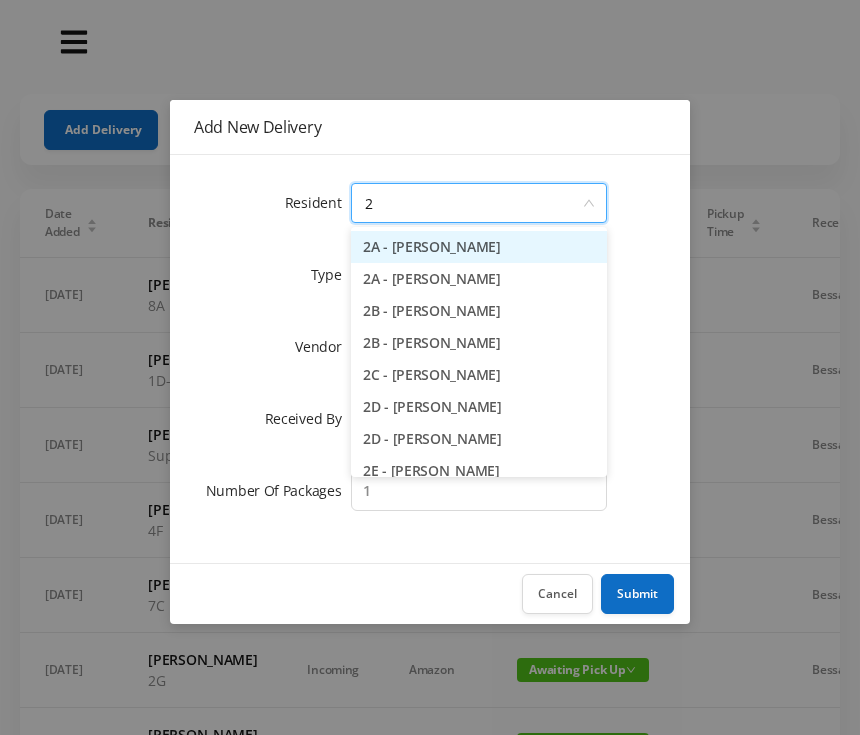 type on "2g" 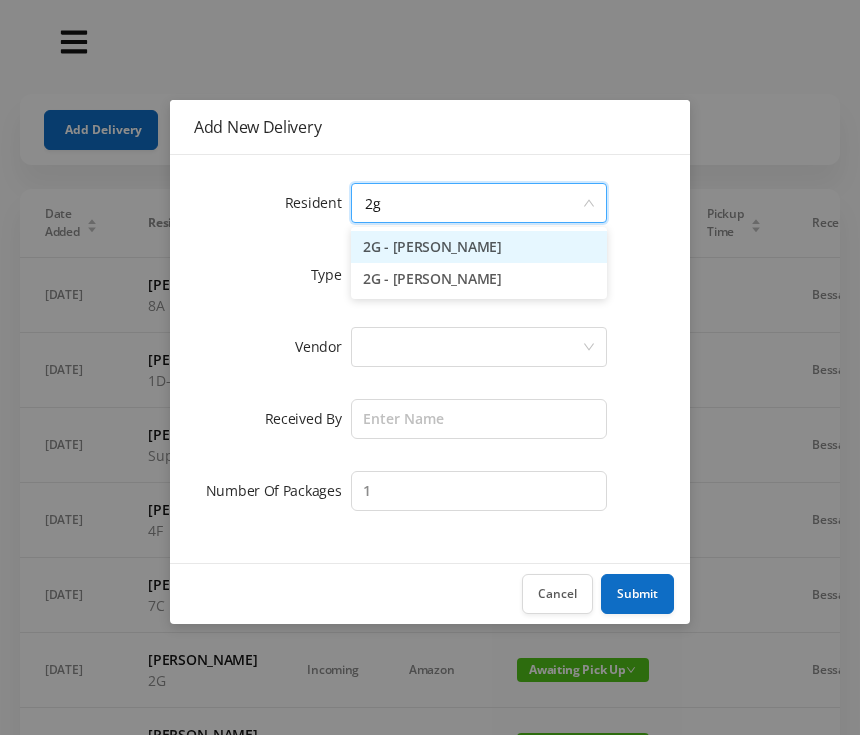 click on "2G - Rose M Kory" at bounding box center (479, 247) 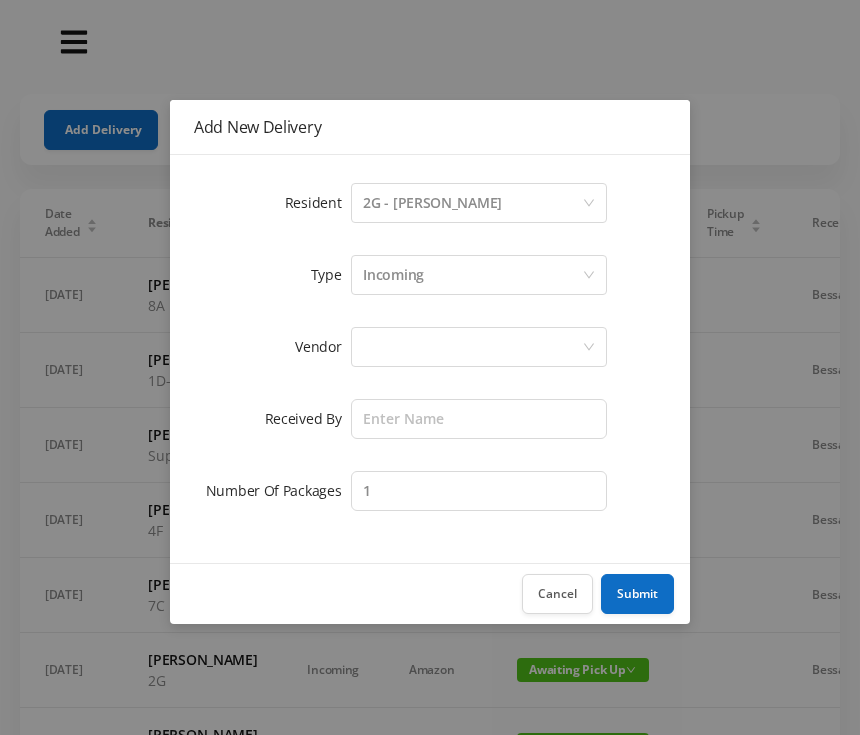 click at bounding box center [472, 347] 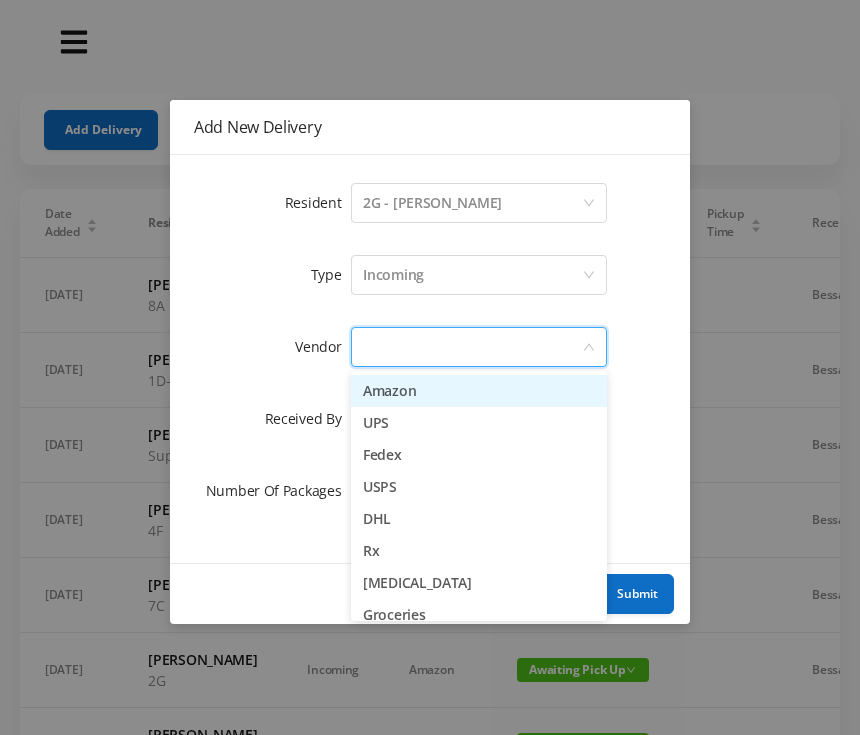 click on "Amazon" at bounding box center [479, 391] 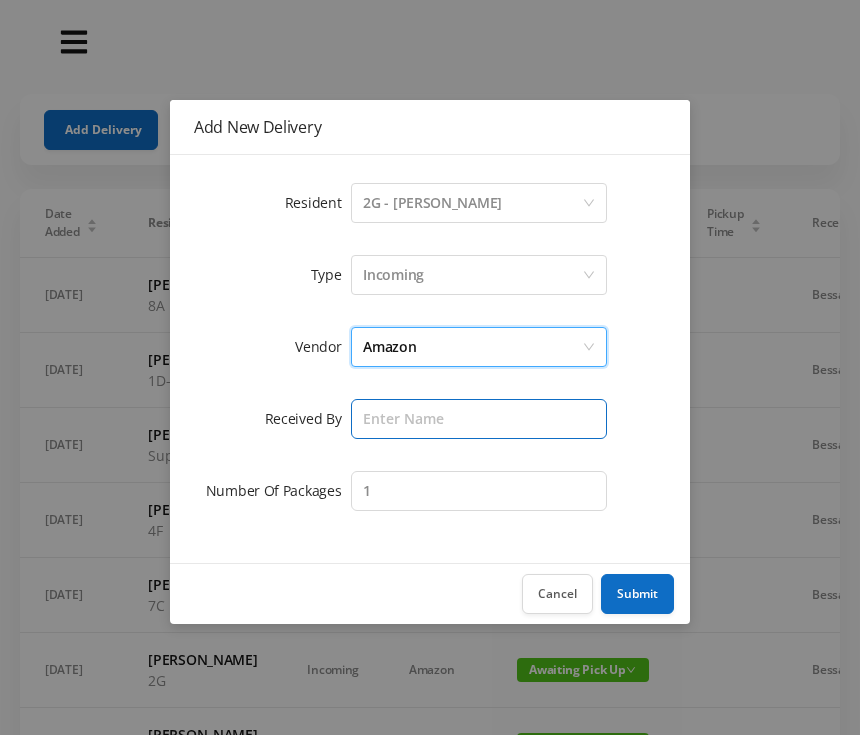 click at bounding box center [479, 419] 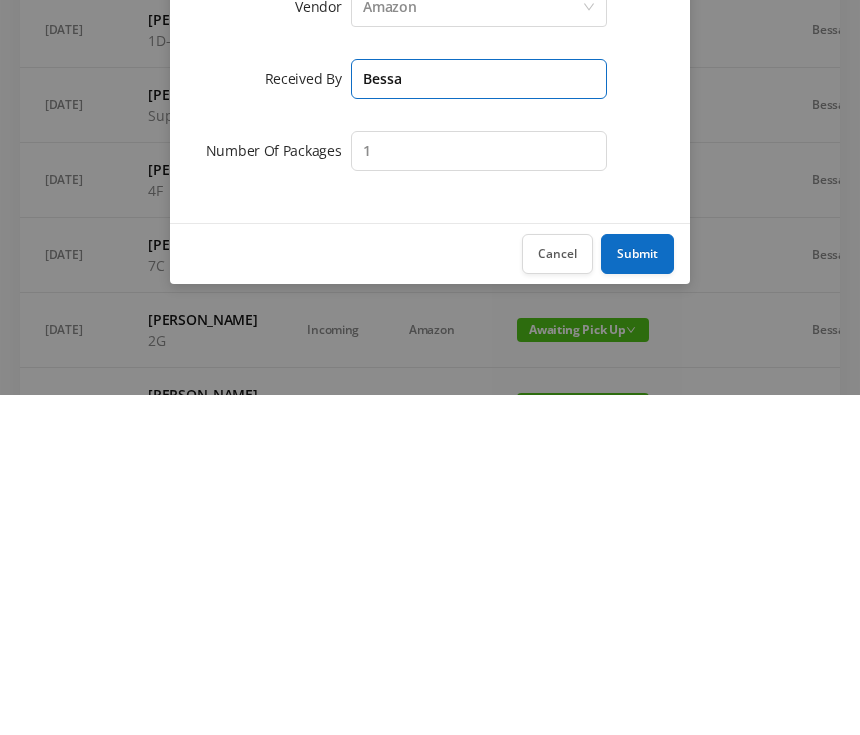 type on "Bessa" 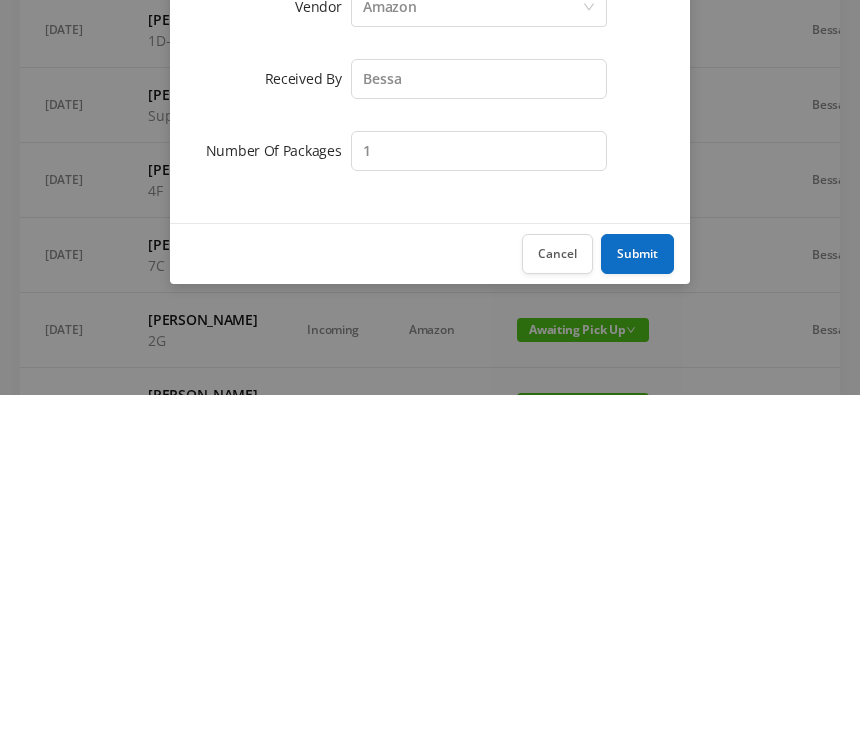 click on "Submit" at bounding box center [637, 594] 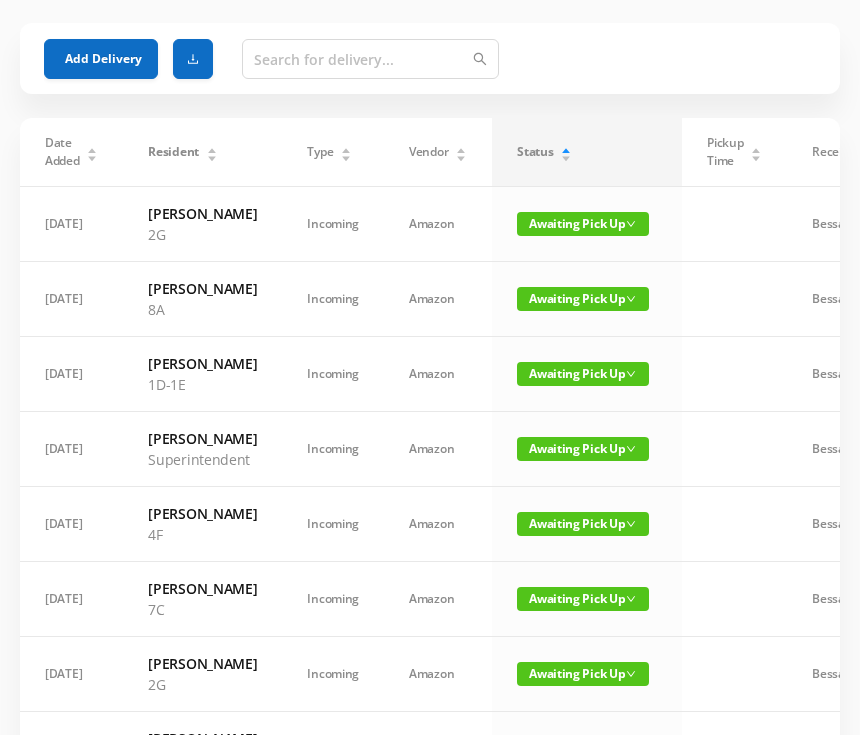 scroll, scrollTop: 0, scrollLeft: 0, axis: both 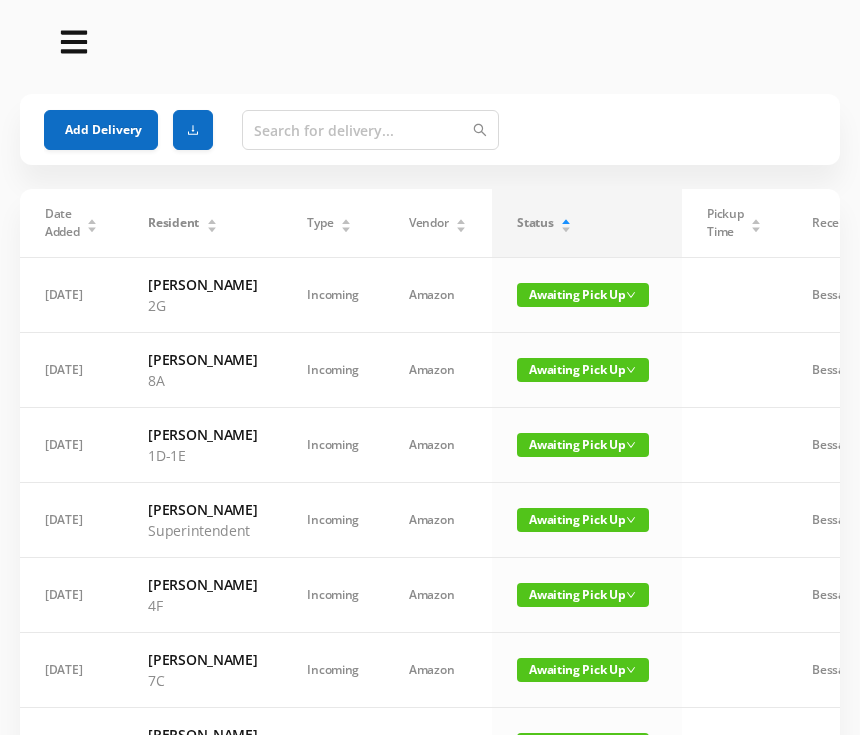 click on "Add Delivery" at bounding box center (101, 130) 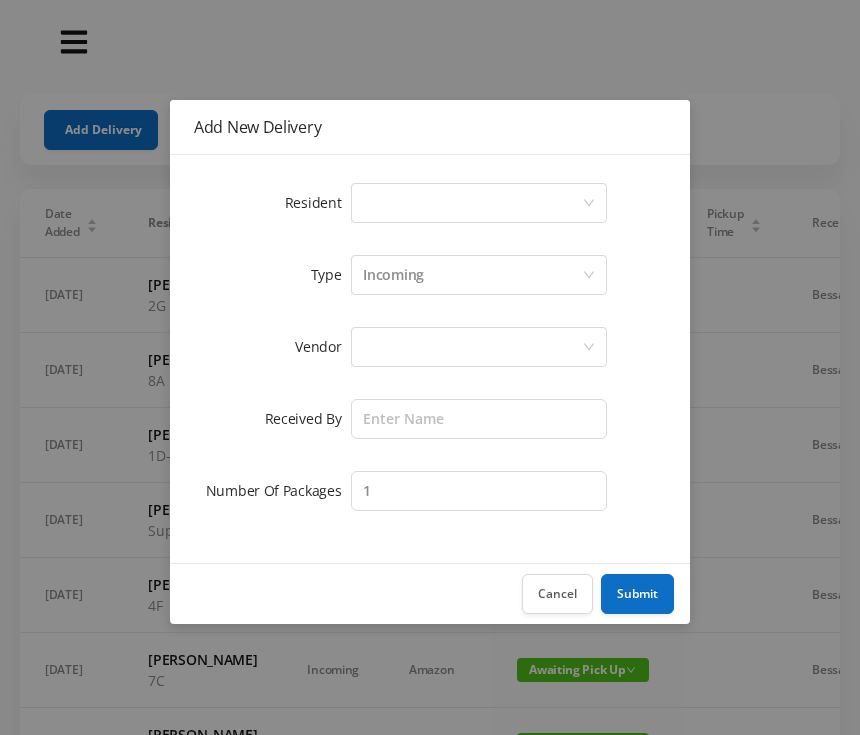 click on "Select a person" at bounding box center [472, 203] 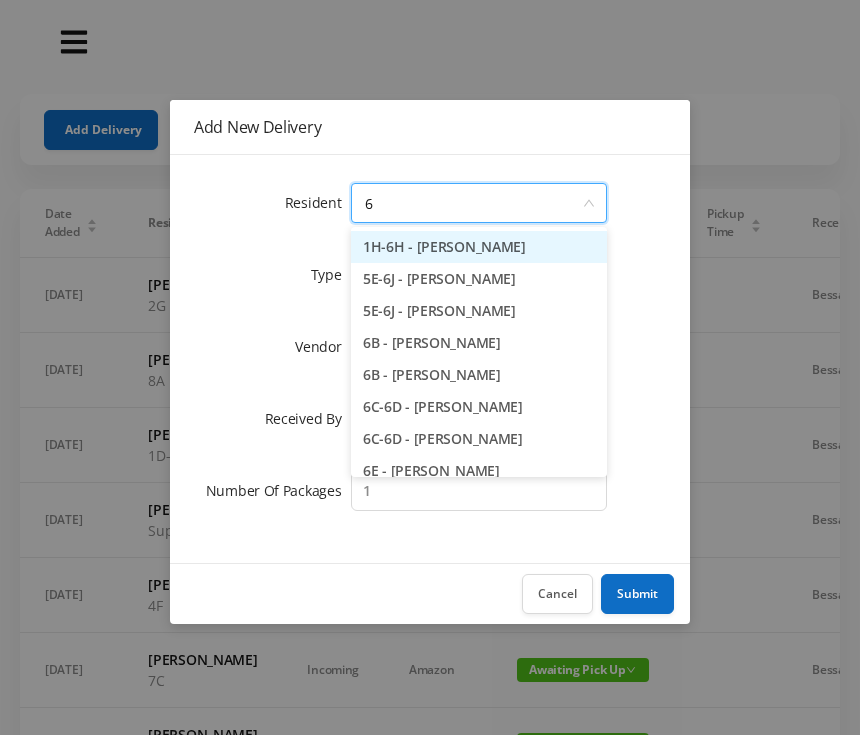 type on "6h" 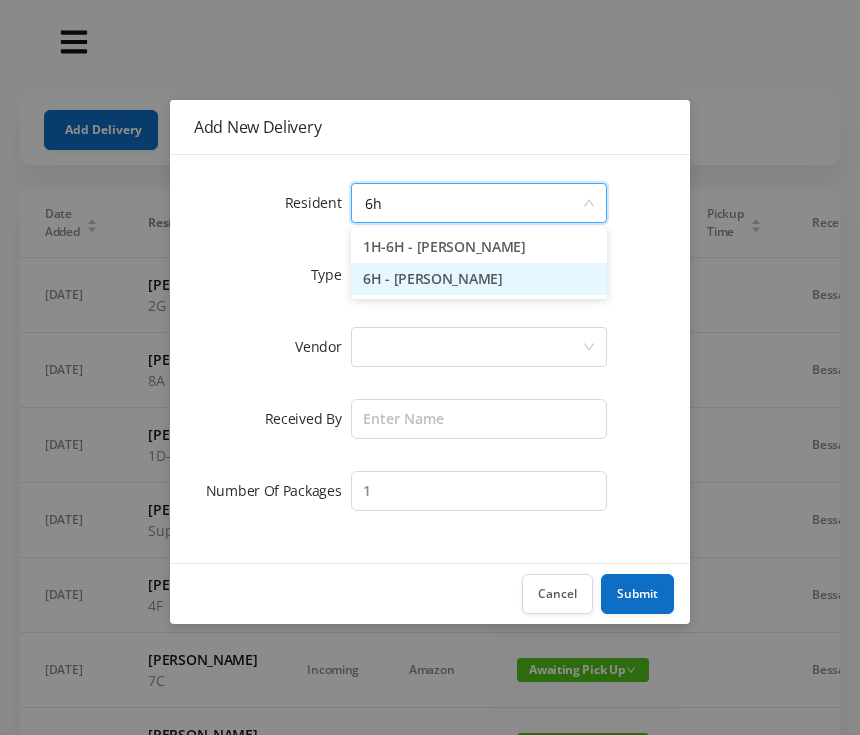 click on "6H - Diandra D'Achille" at bounding box center [479, 279] 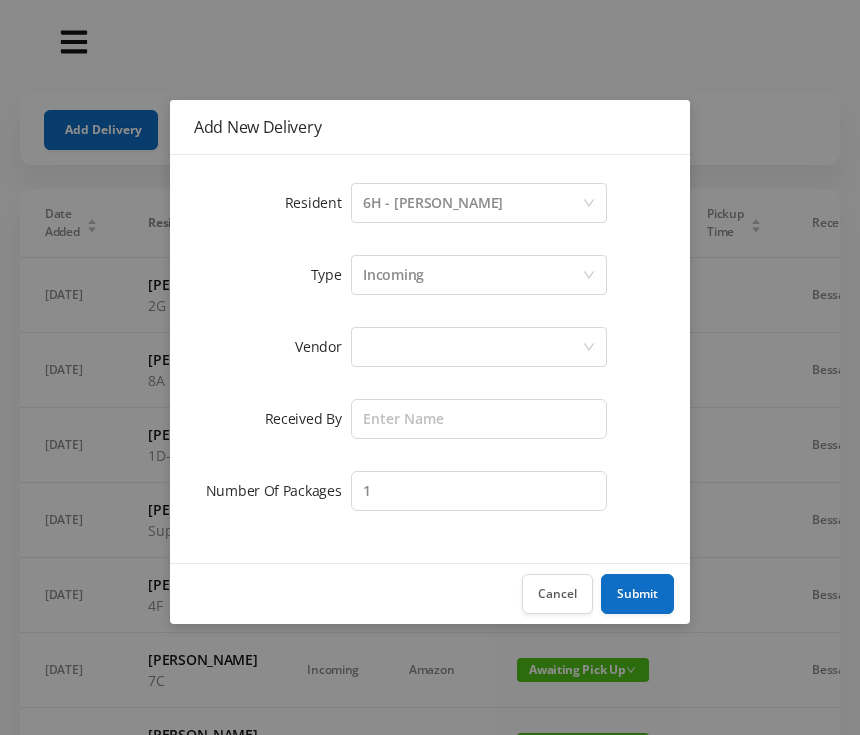 click at bounding box center (472, 347) 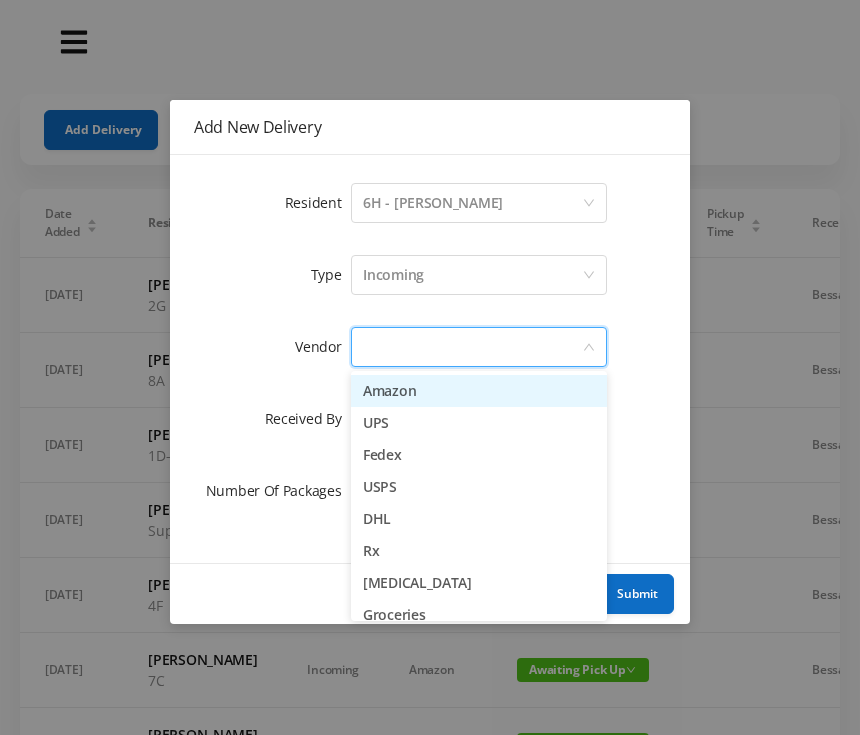 click on "Amazon" at bounding box center (479, 391) 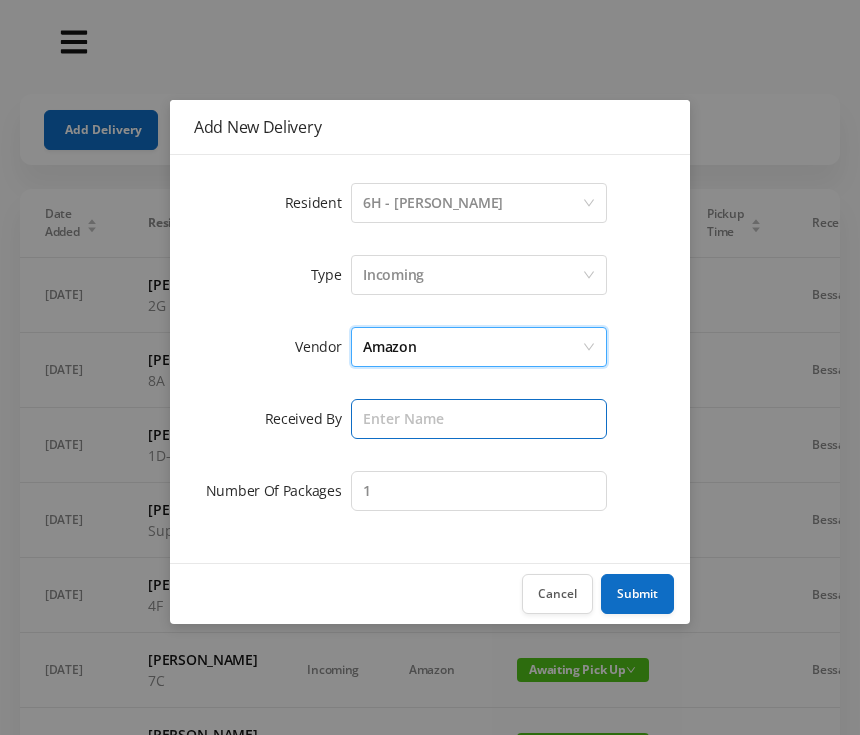 click at bounding box center (479, 419) 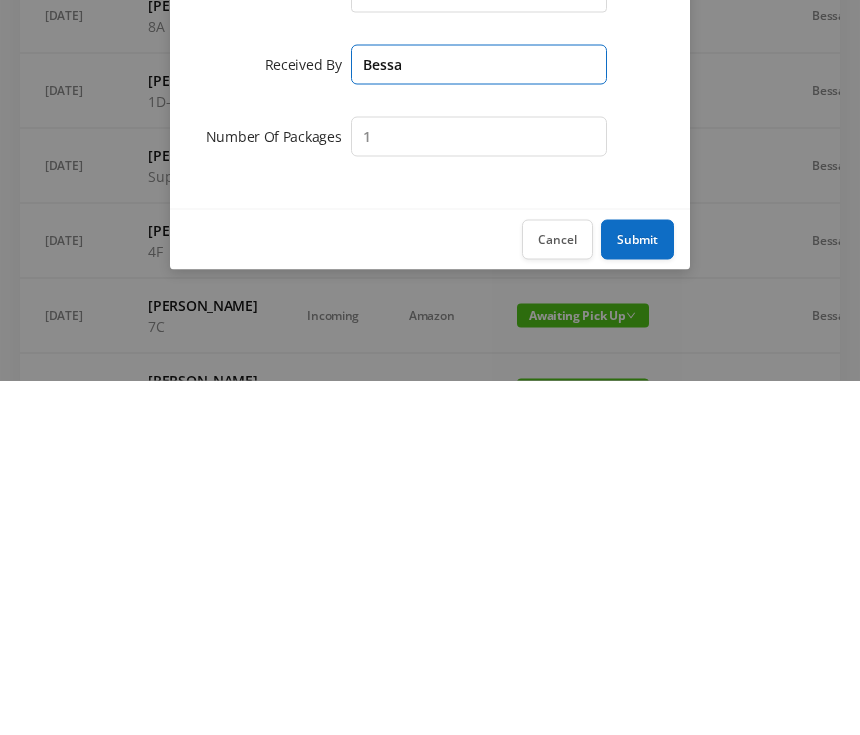 type on "Bessa" 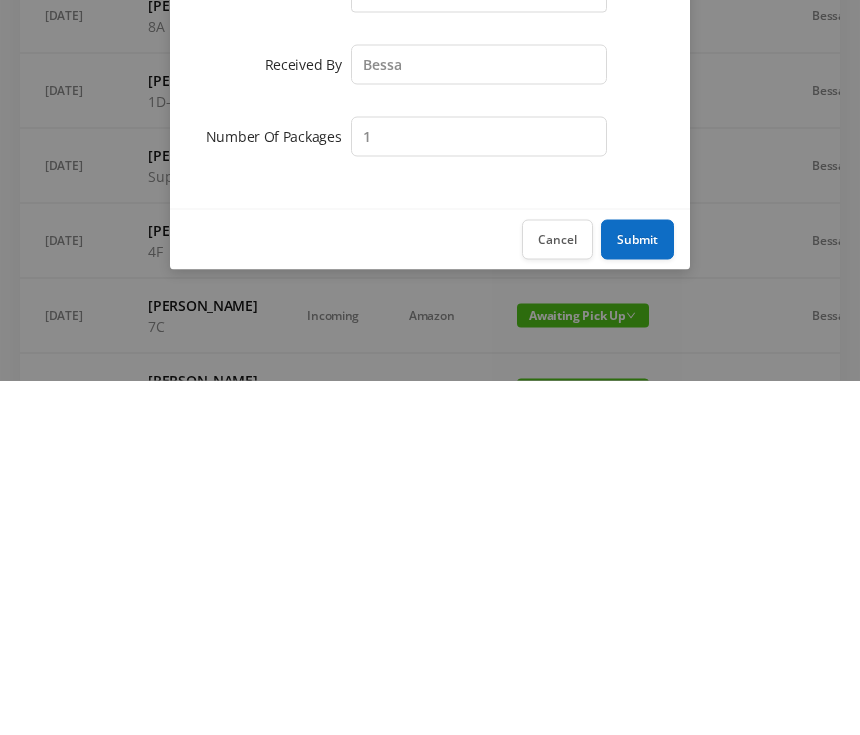 click on "Submit" at bounding box center (637, 594) 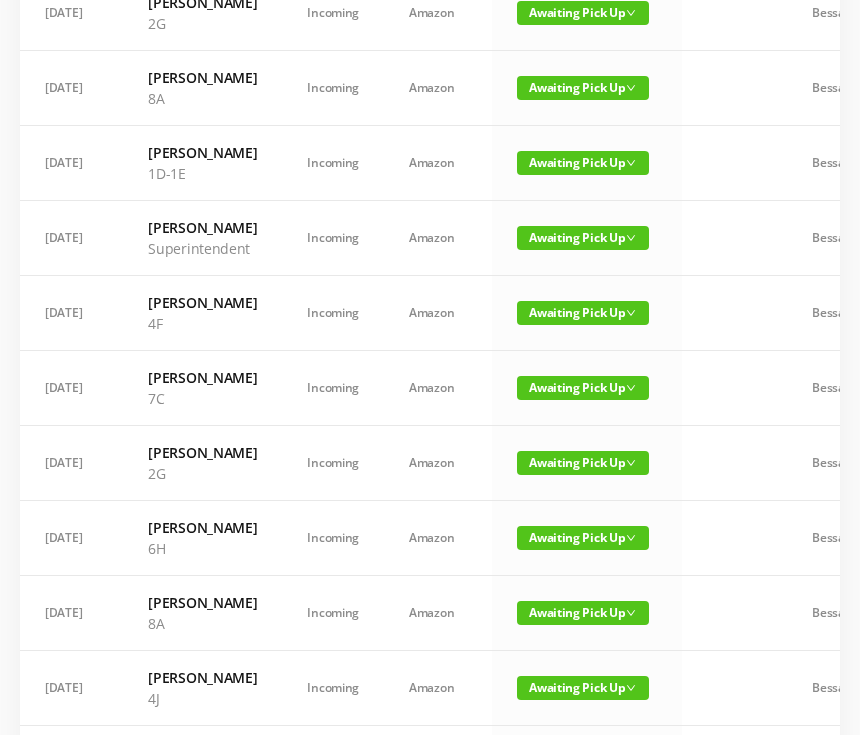 scroll, scrollTop: 358, scrollLeft: 0, axis: vertical 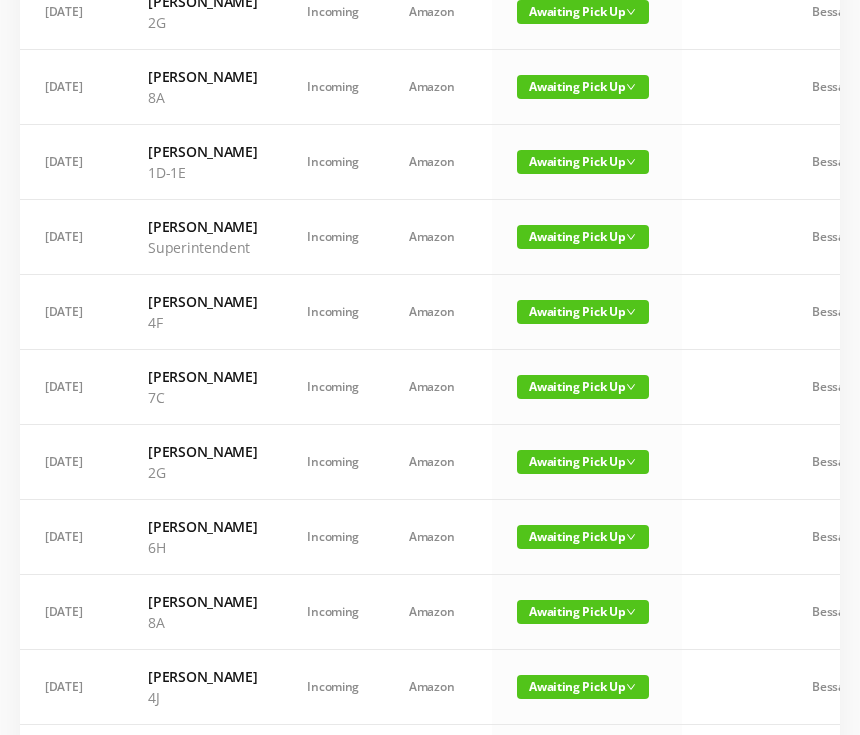 click on "Awaiting Pick Up" at bounding box center (583, 312) 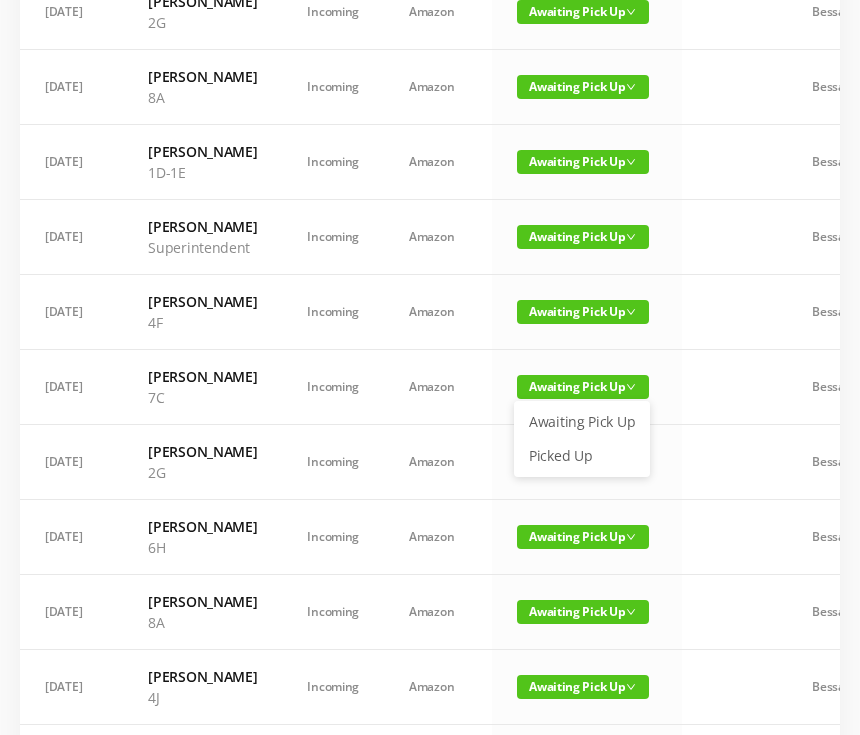 click on "Picked Up" at bounding box center [582, 456] 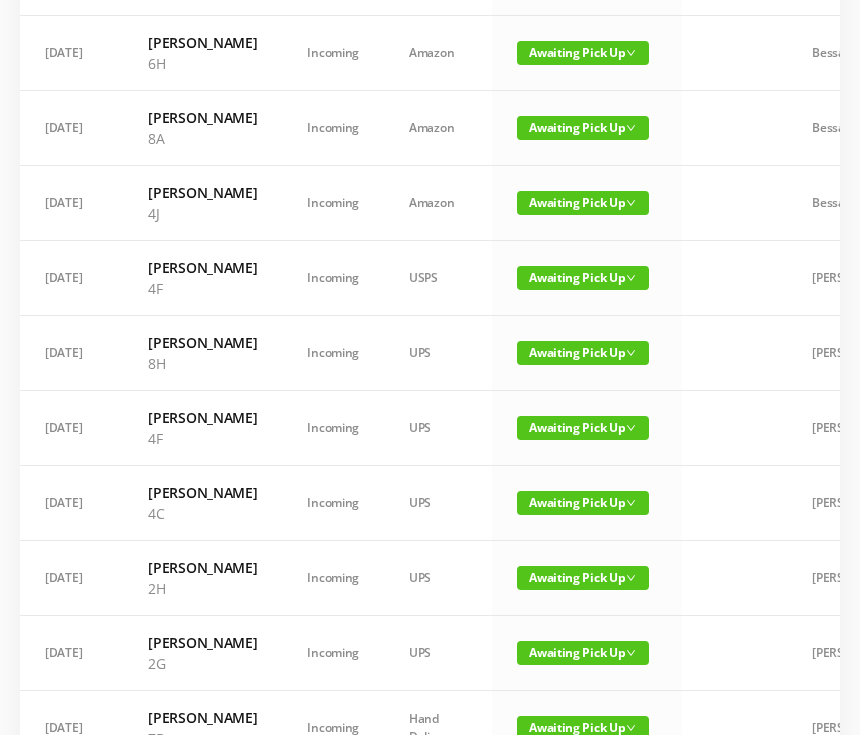 scroll, scrollTop: 767, scrollLeft: 0, axis: vertical 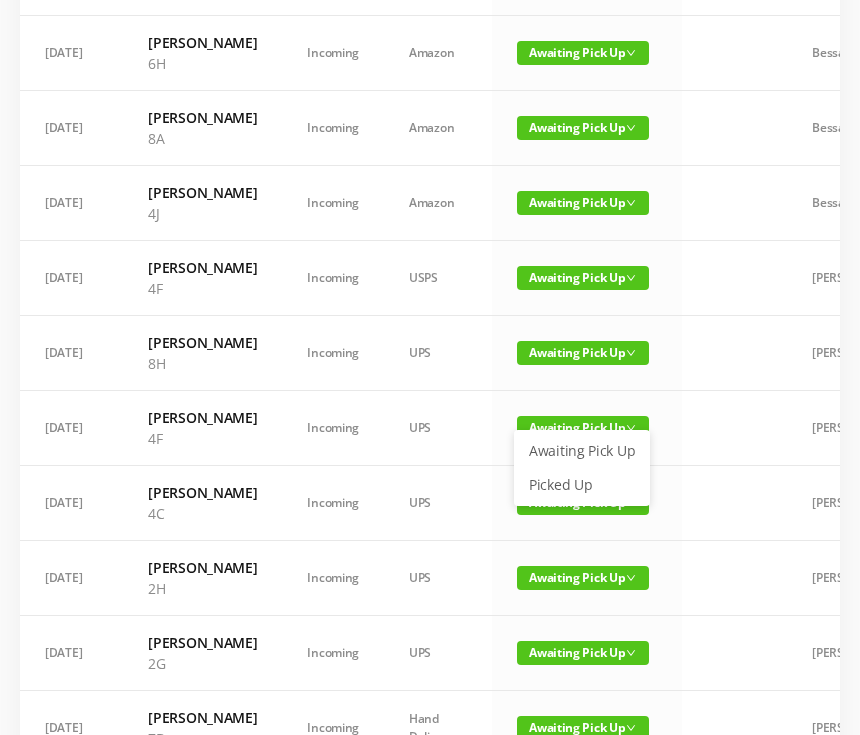 click on "Picked Up" at bounding box center [582, 485] 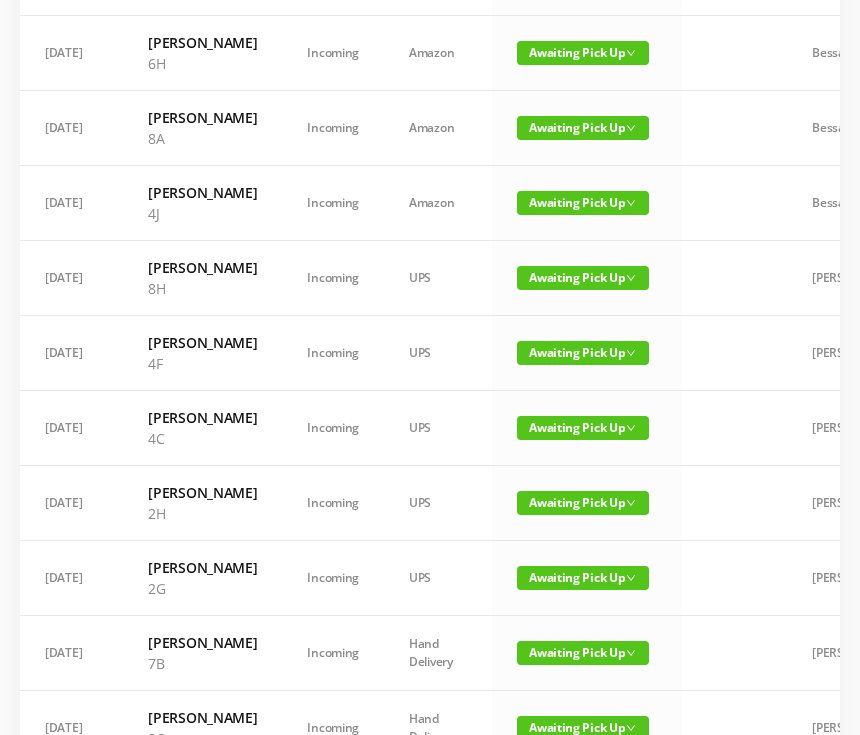 click on "Awaiting Pick Up" at bounding box center (583, 353) 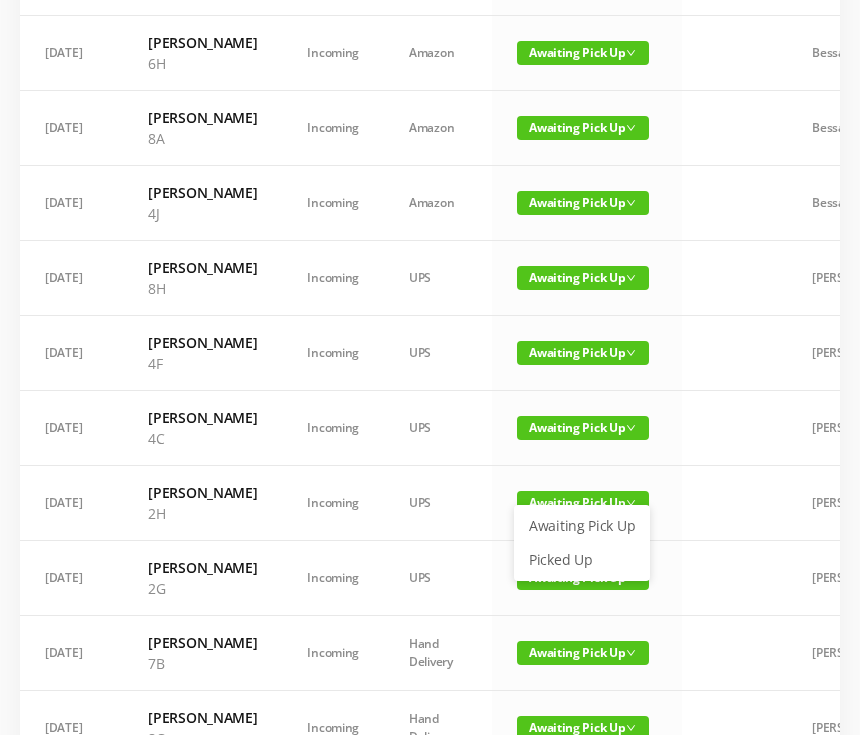 click on "Picked Up" at bounding box center [582, 560] 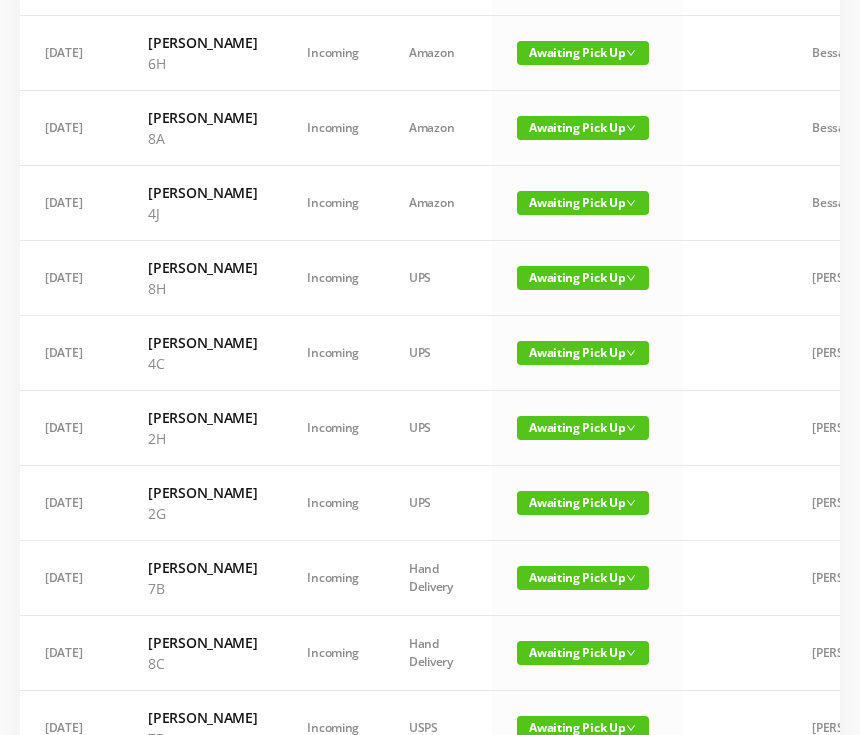 click on "Awaiting Pick Up" at bounding box center [583, 353] 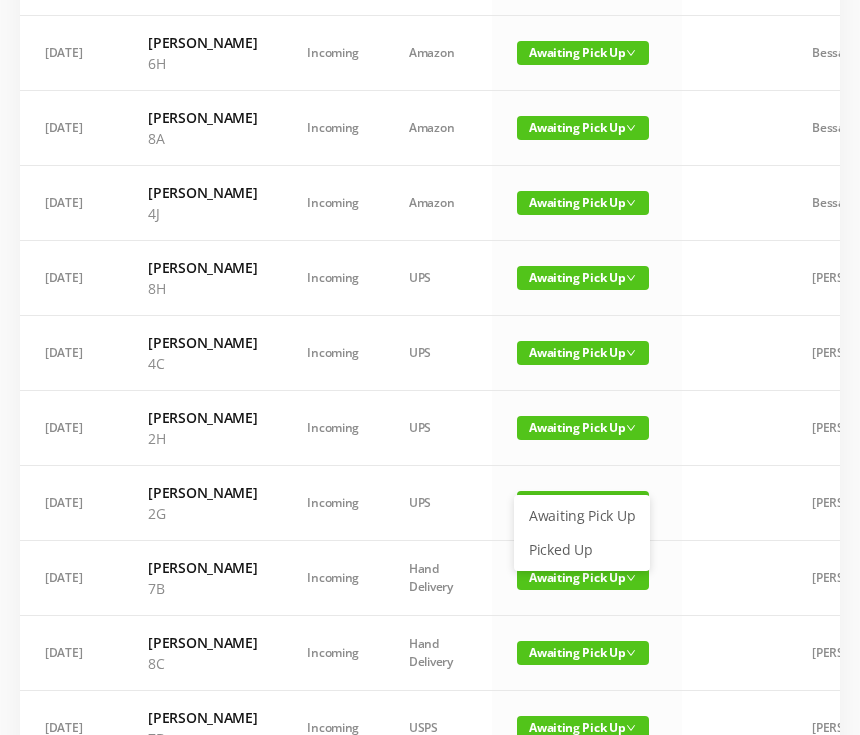 click on "Picked Up" at bounding box center [582, 550] 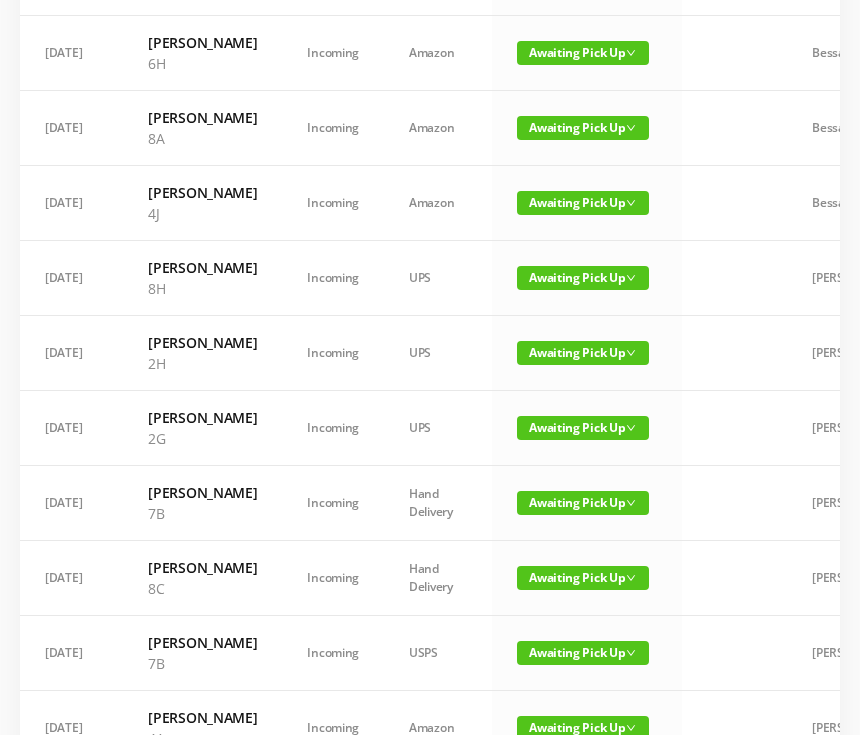 click on "Awaiting Pick Up" at bounding box center (583, 278) 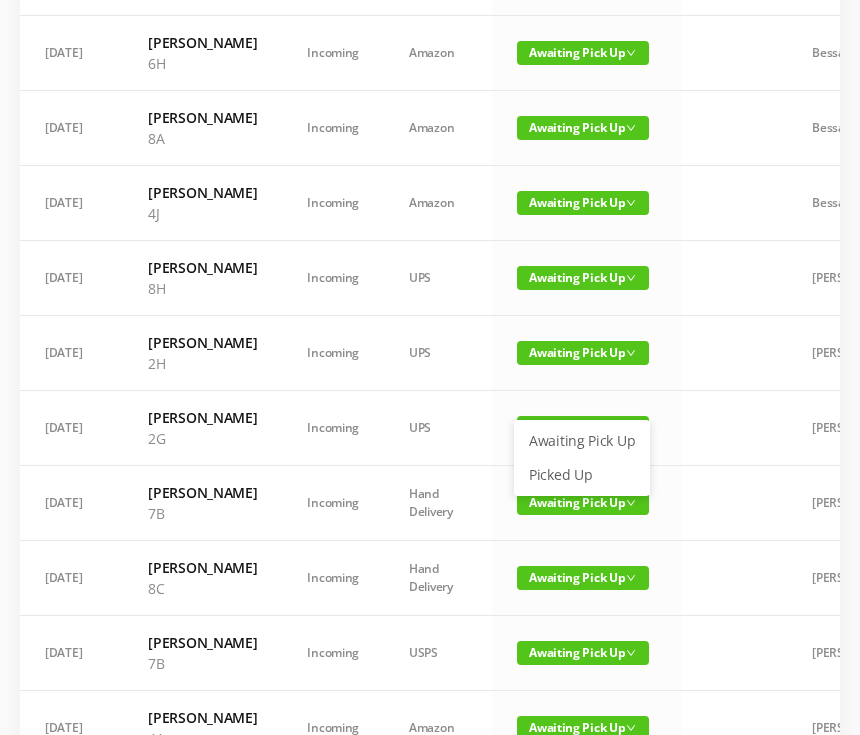 click on "Picked Up" at bounding box center [582, 475] 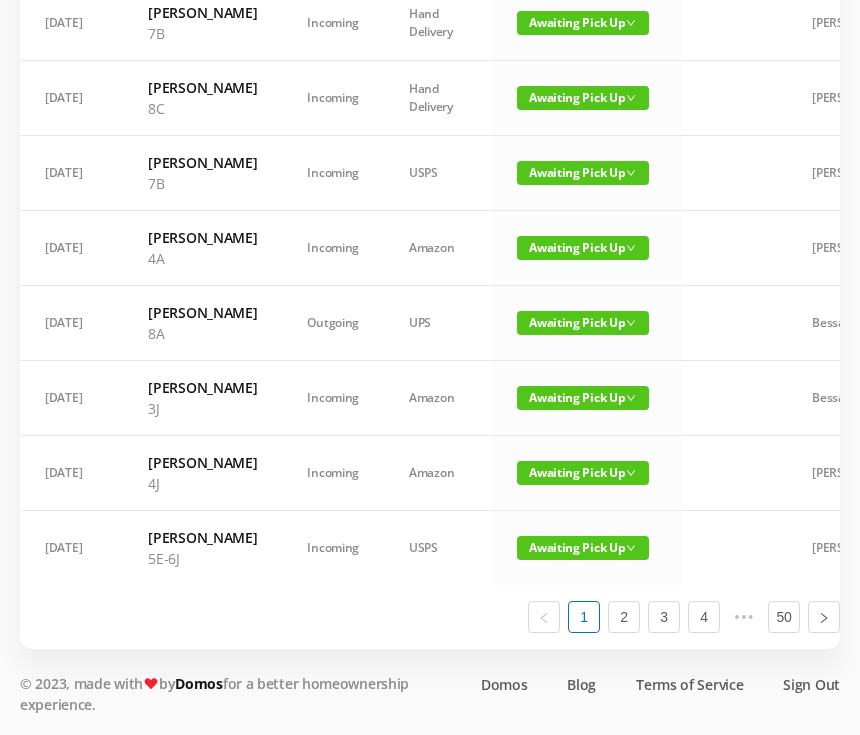 scroll, scrollTop: 1409, scrollLeft: 0, axis: vertical 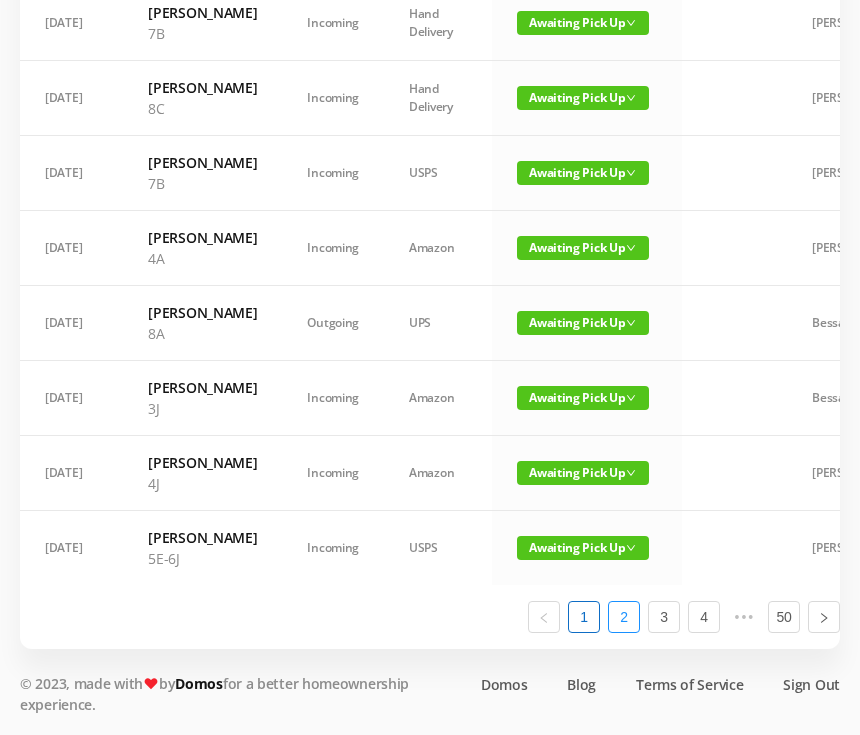 click on "2" at bounding box center (624, 617) 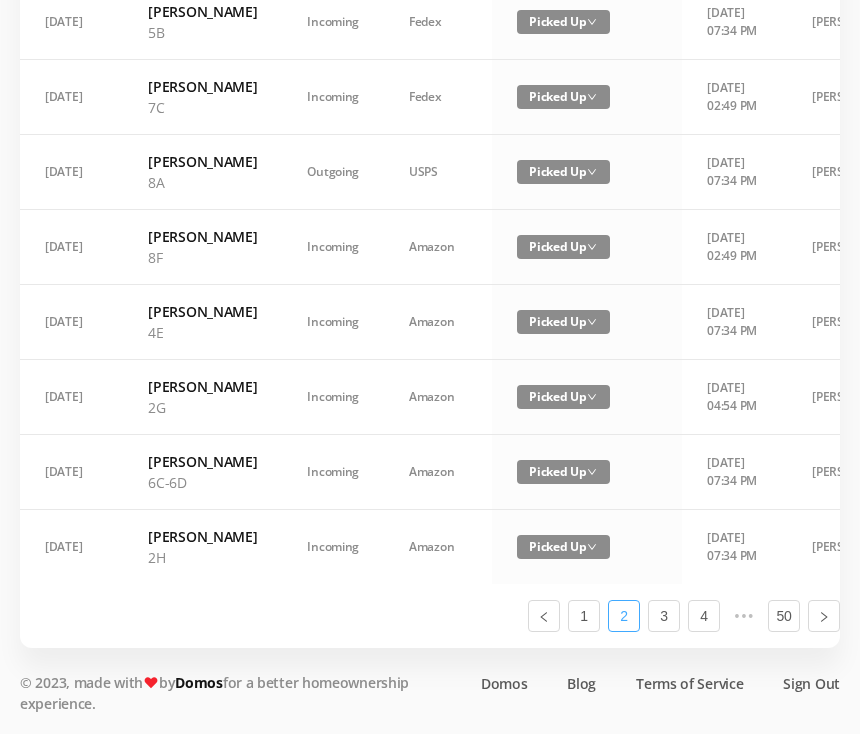 scroll, scrollTop: 1535, scrollLeft: 0, axis: vertical 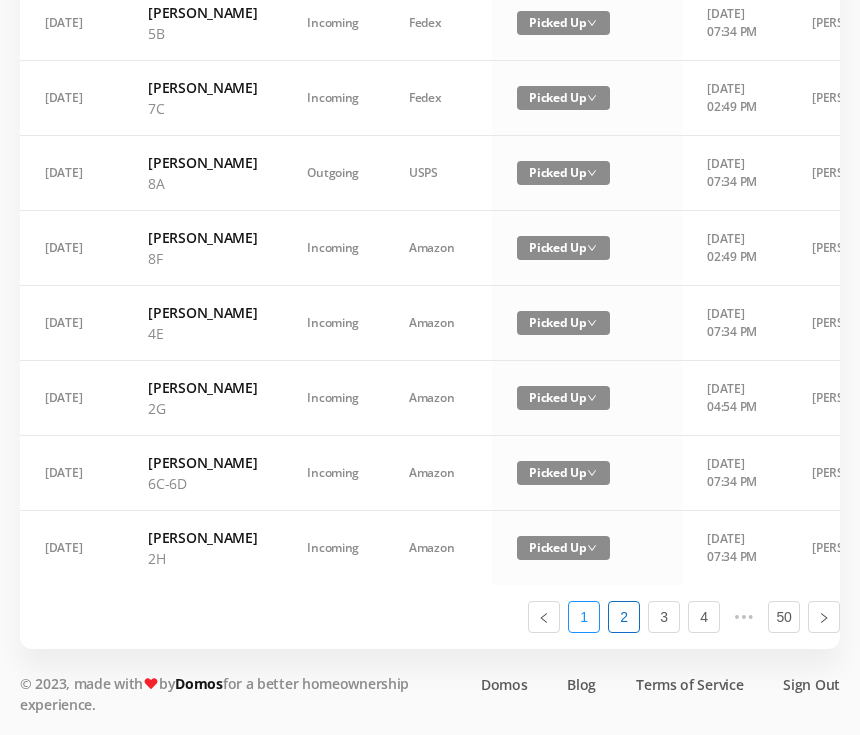 click on "1" at bounding box center (584, 617) 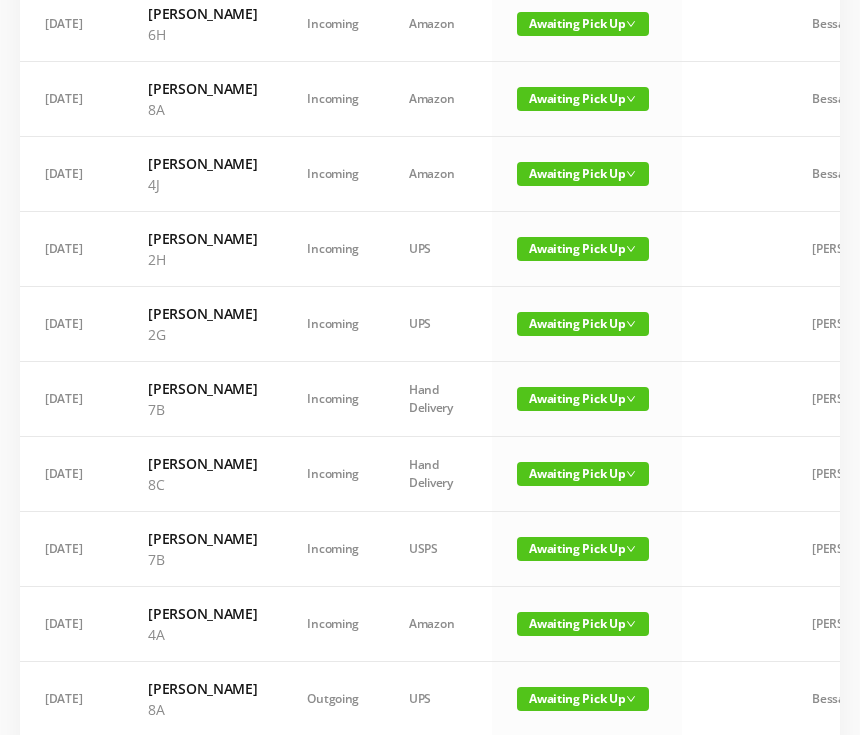 scroll, scrollTop: 792, scrollLeft: 0, axis: vertical 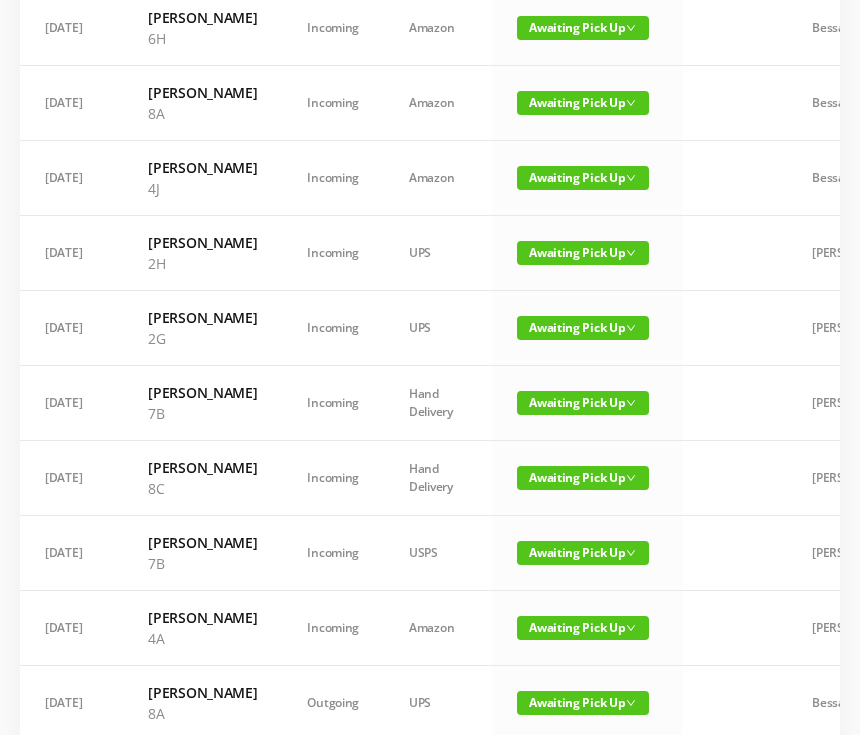 click on "Awaiting Pick Up" at bounding box center (583, 253) 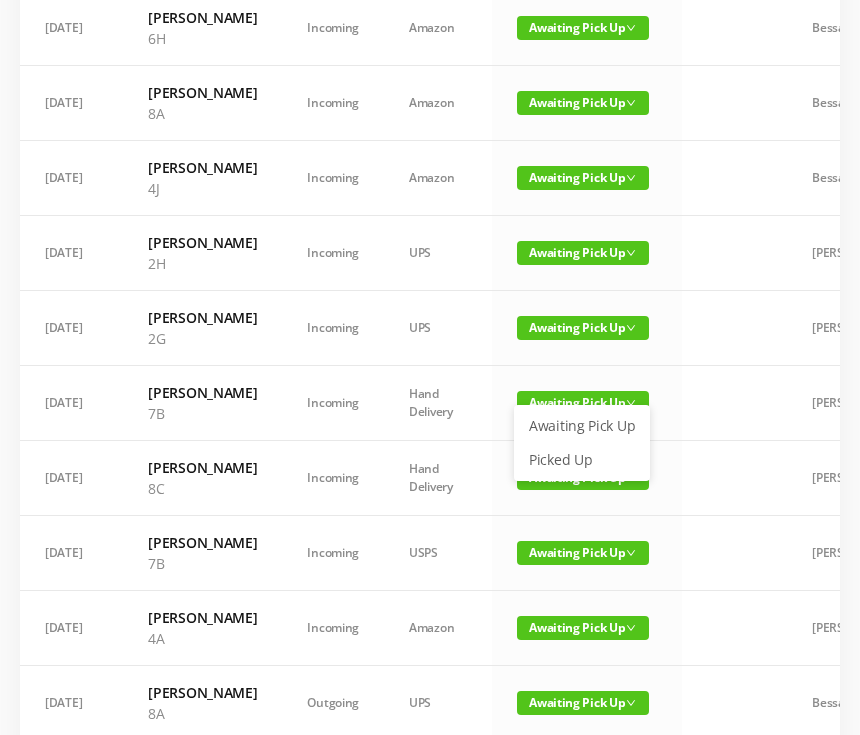 click on "Picked Up" at bounding box center [582, 460] 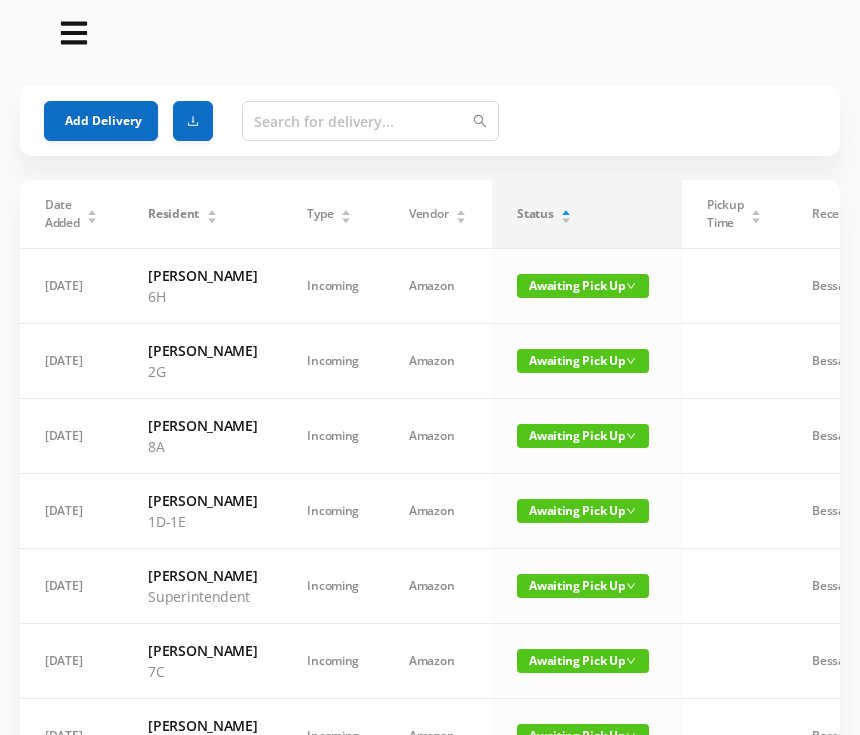 scroll, scrollTop: 0, scrollLeft: 0, axis: both 